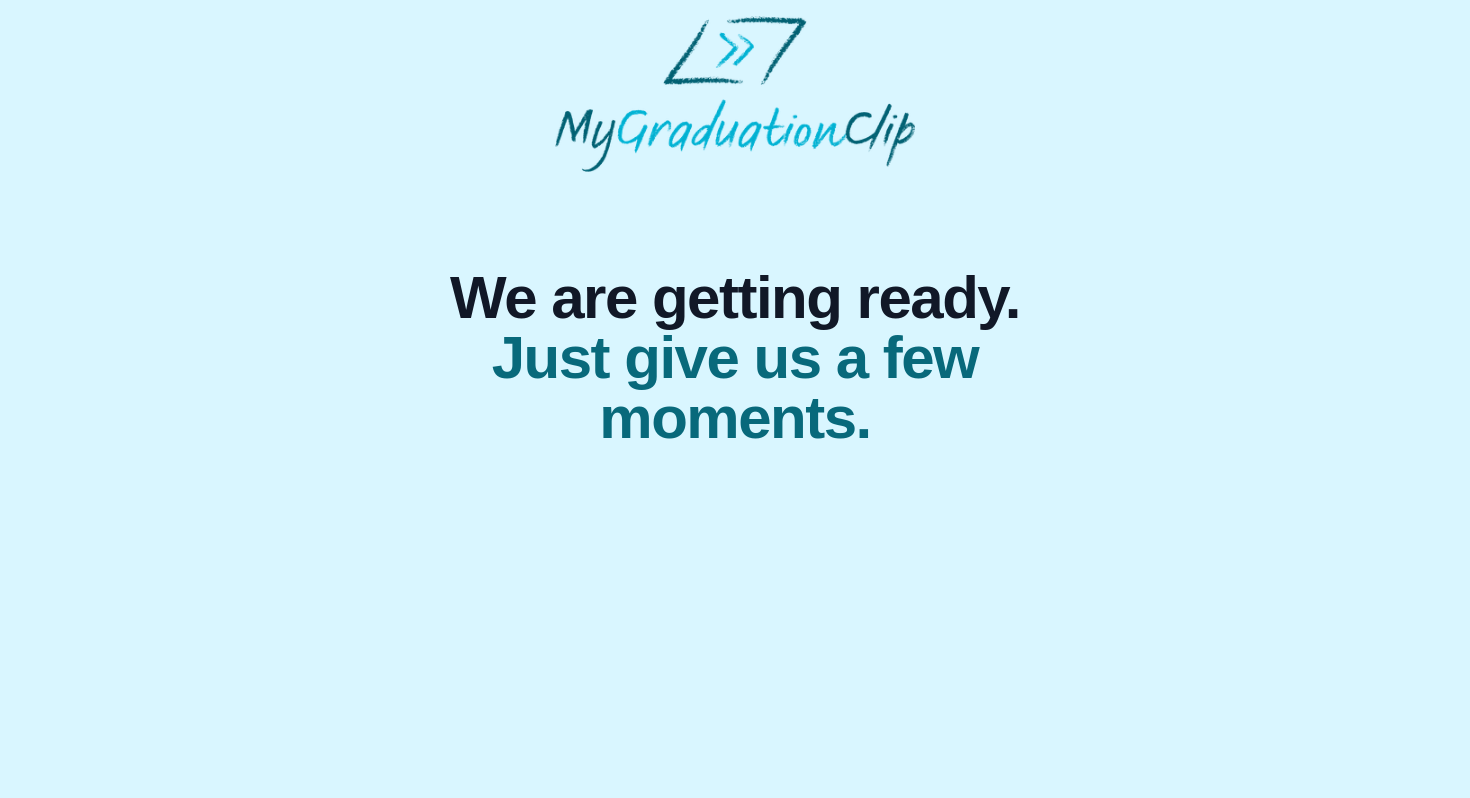 scroll, scrollTop: 0, scrollLeft: 0, axis: both 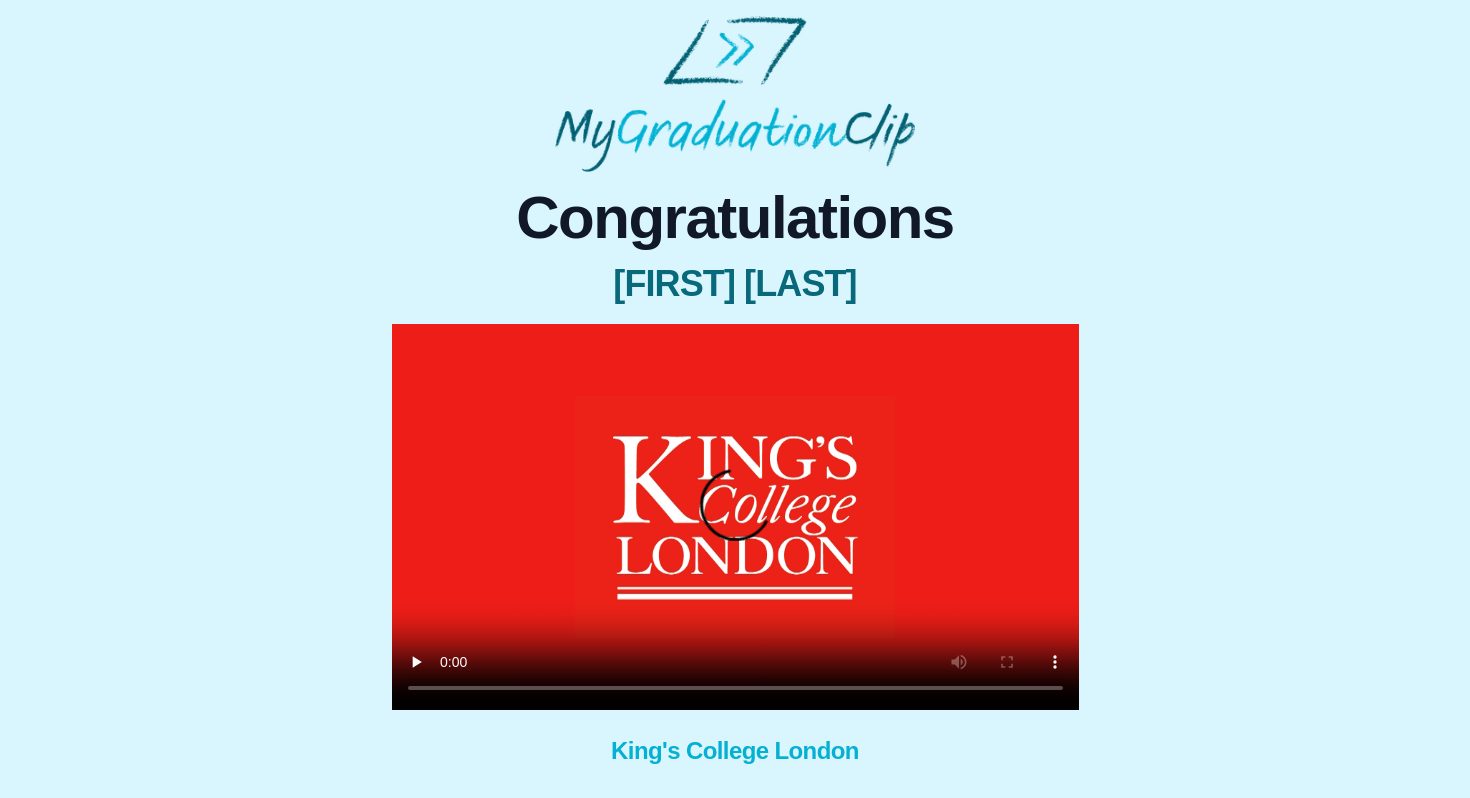 type 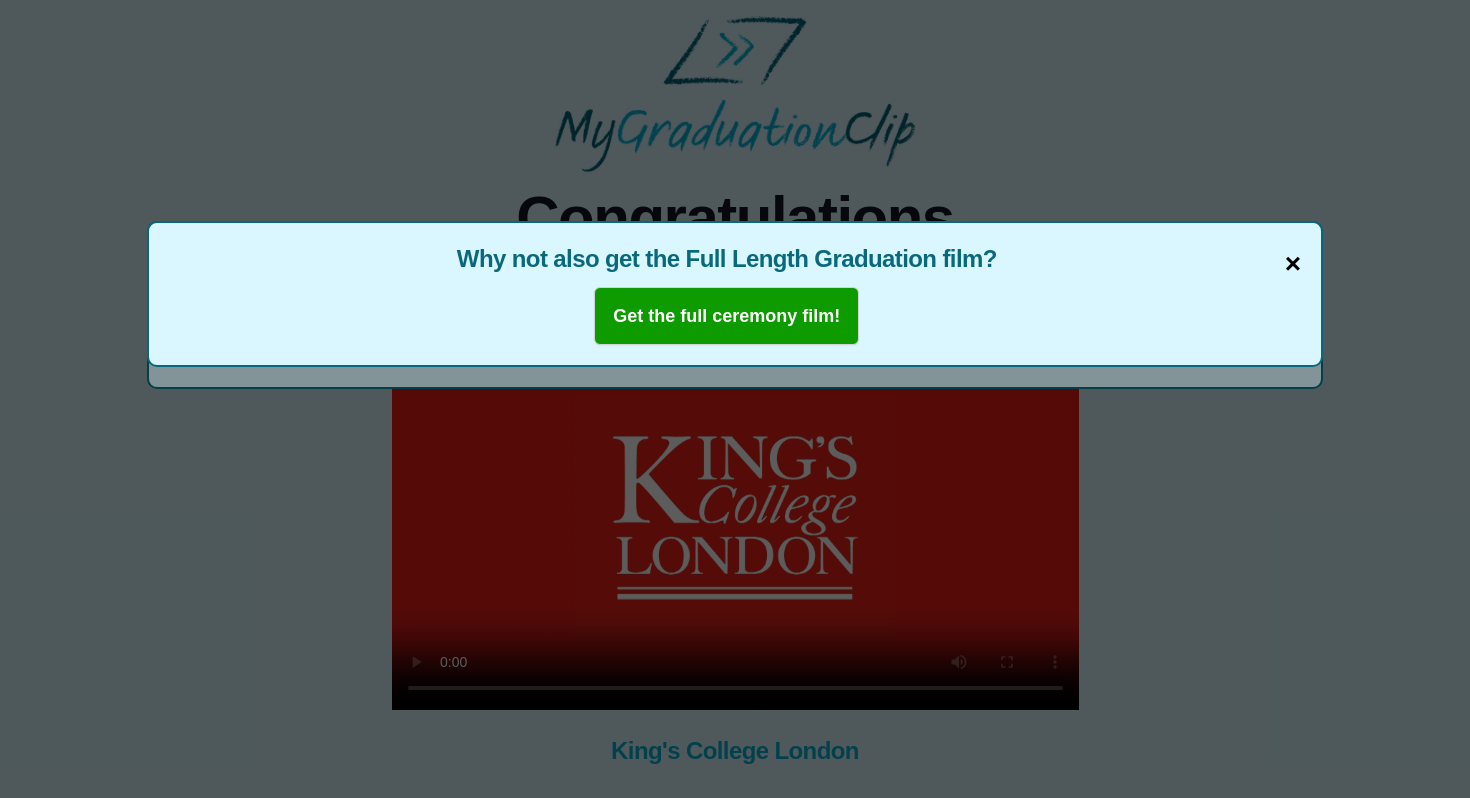 click on "×" at bounding box center [1293, 264] 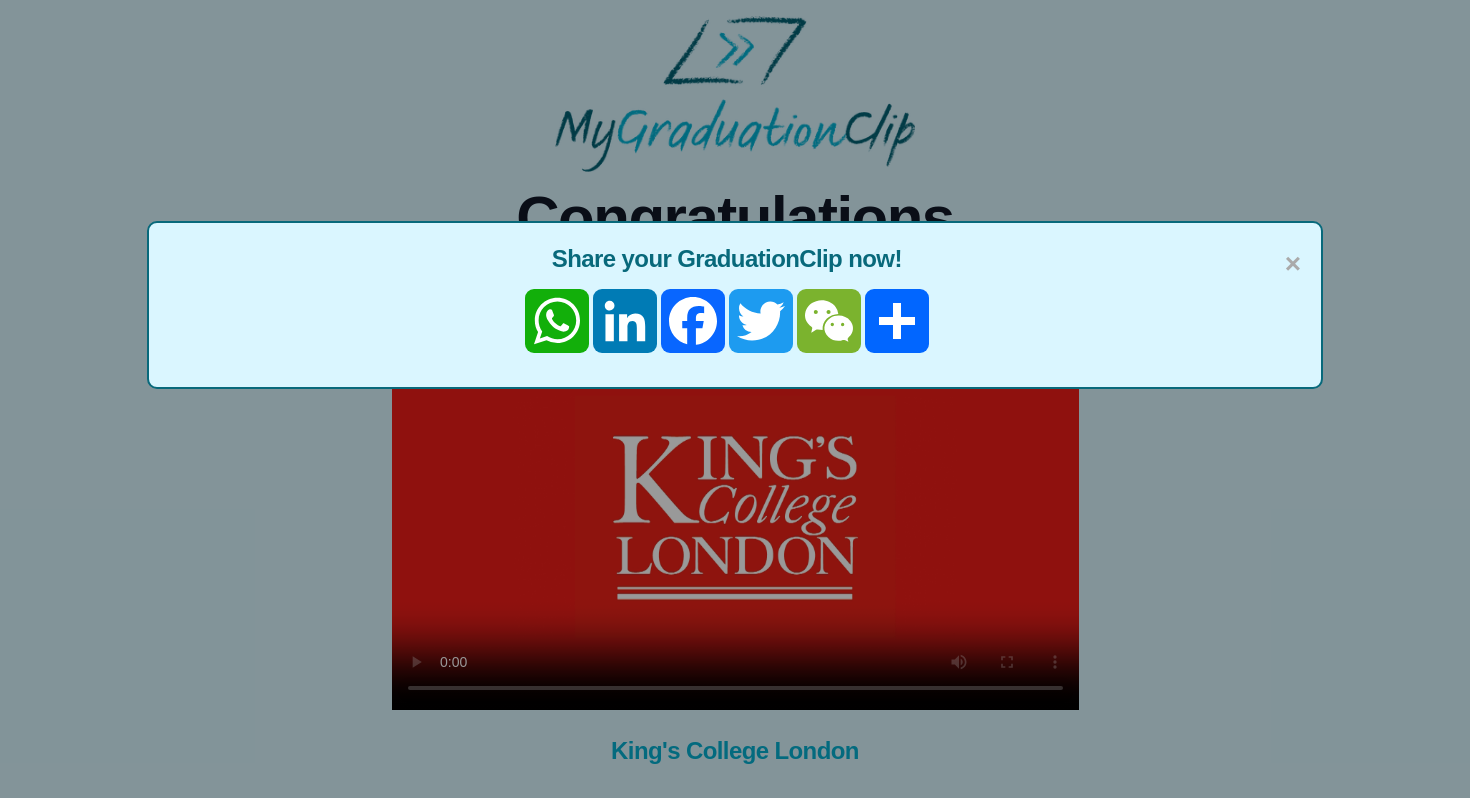 click on "× Share your GraduationClip now! WhatsApp LinkedIn Facebook Twitter WeChat Partager" at bounding box center (735, 305) 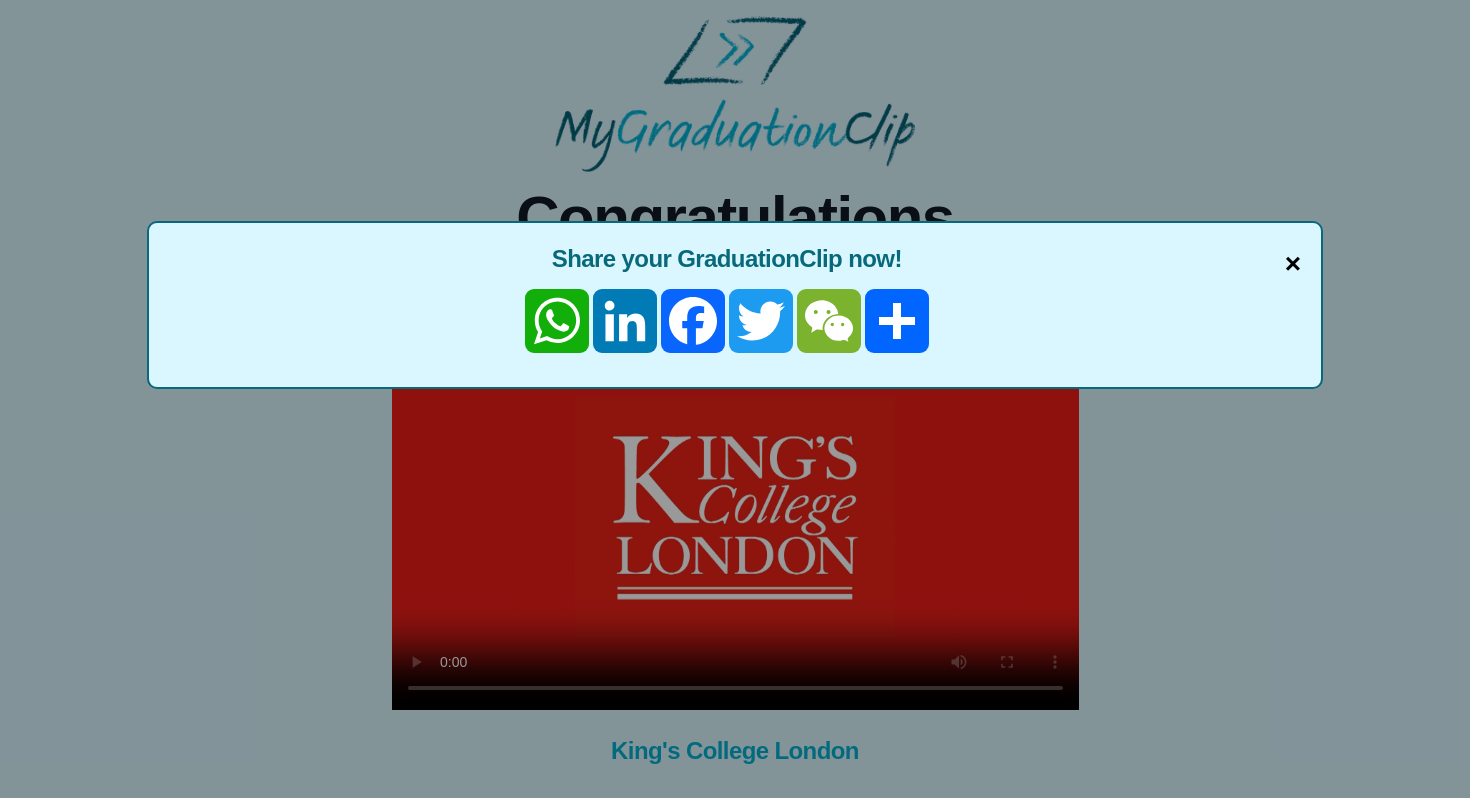 click on "×" at bounding box center [1293, 264] 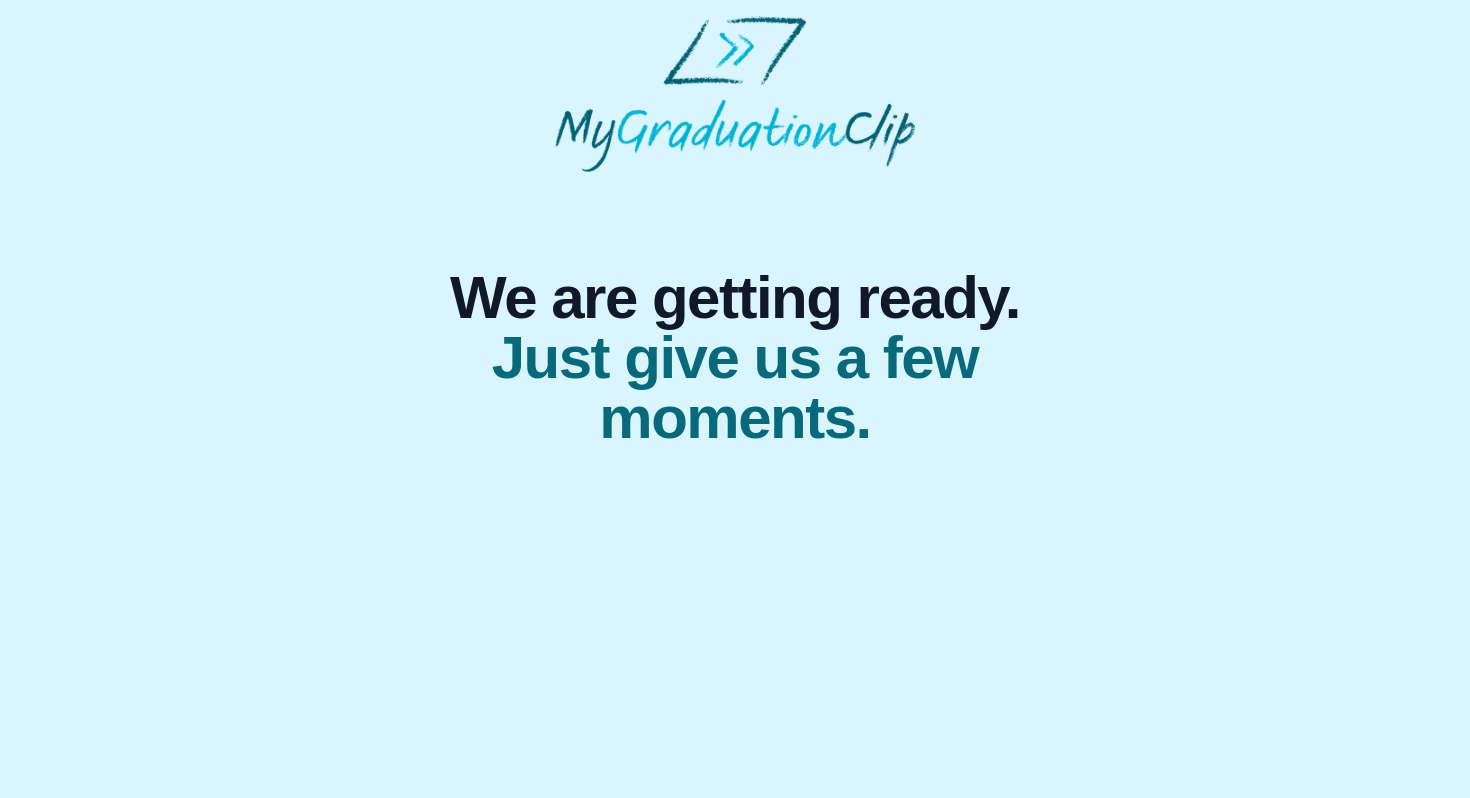scroll, scrollTop: 0, scrollLeft: 0, axis: both 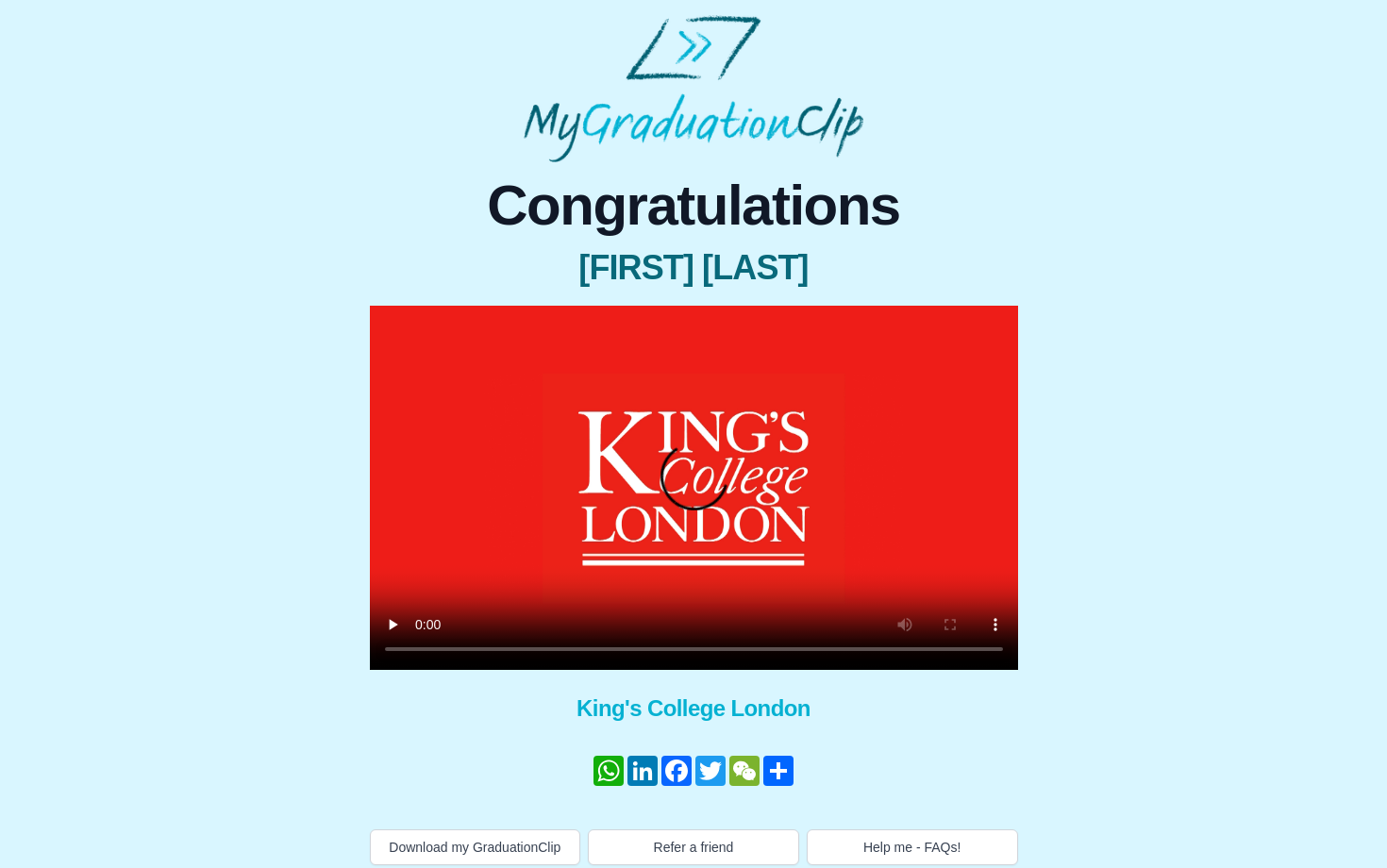 type 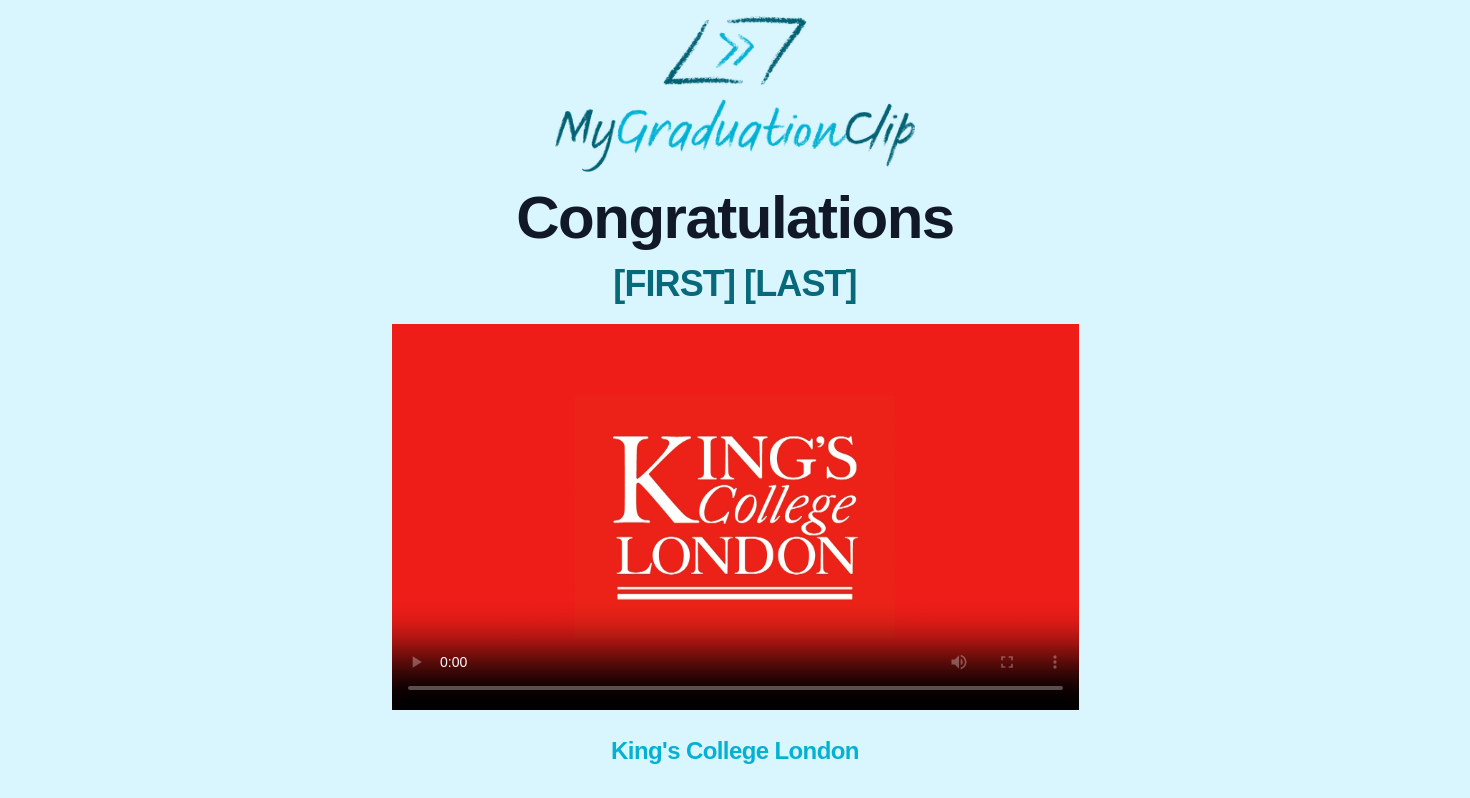 click at bounding box center [735, 517] 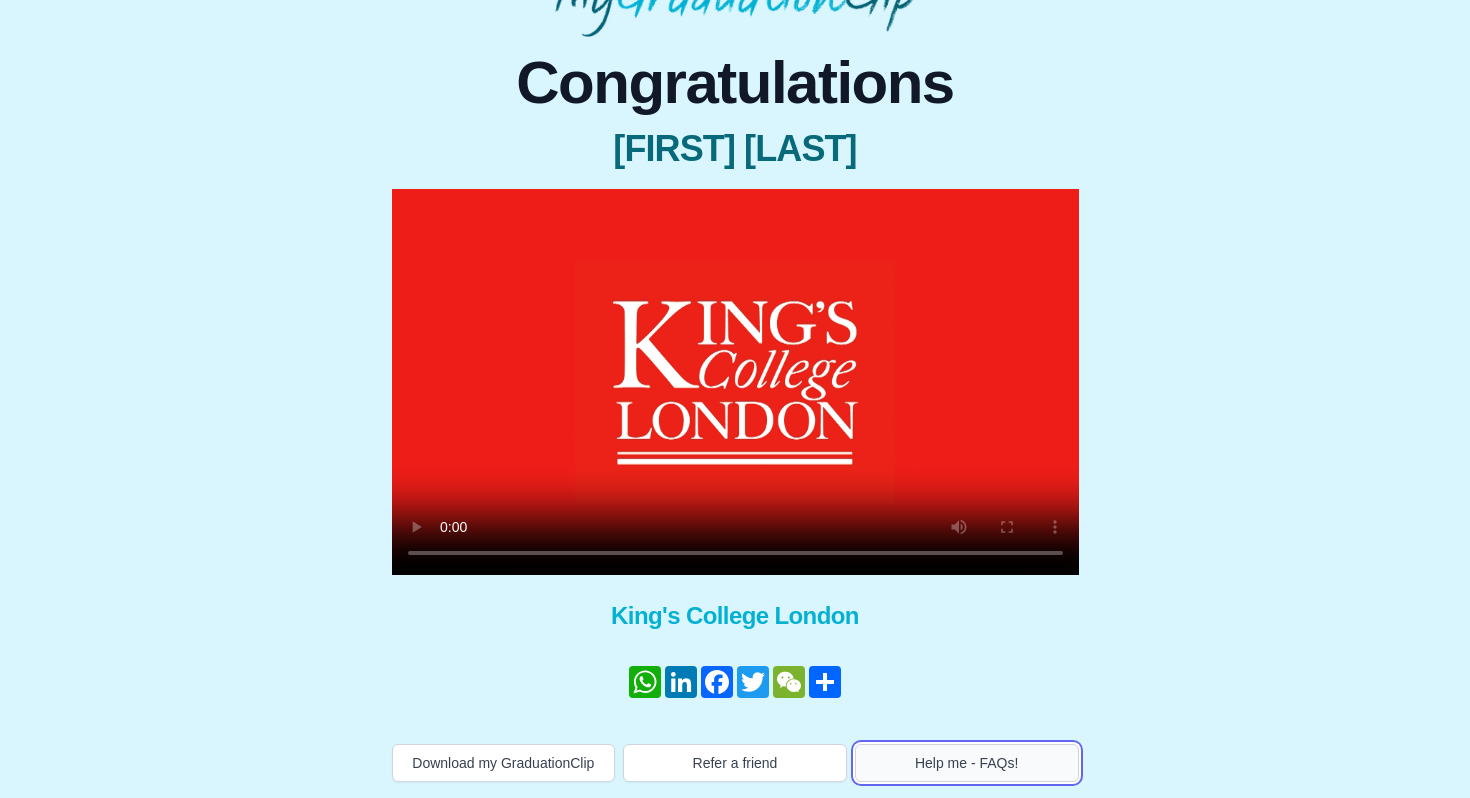 click on "Help me - FAQs!" at bounding box center [967, 763] 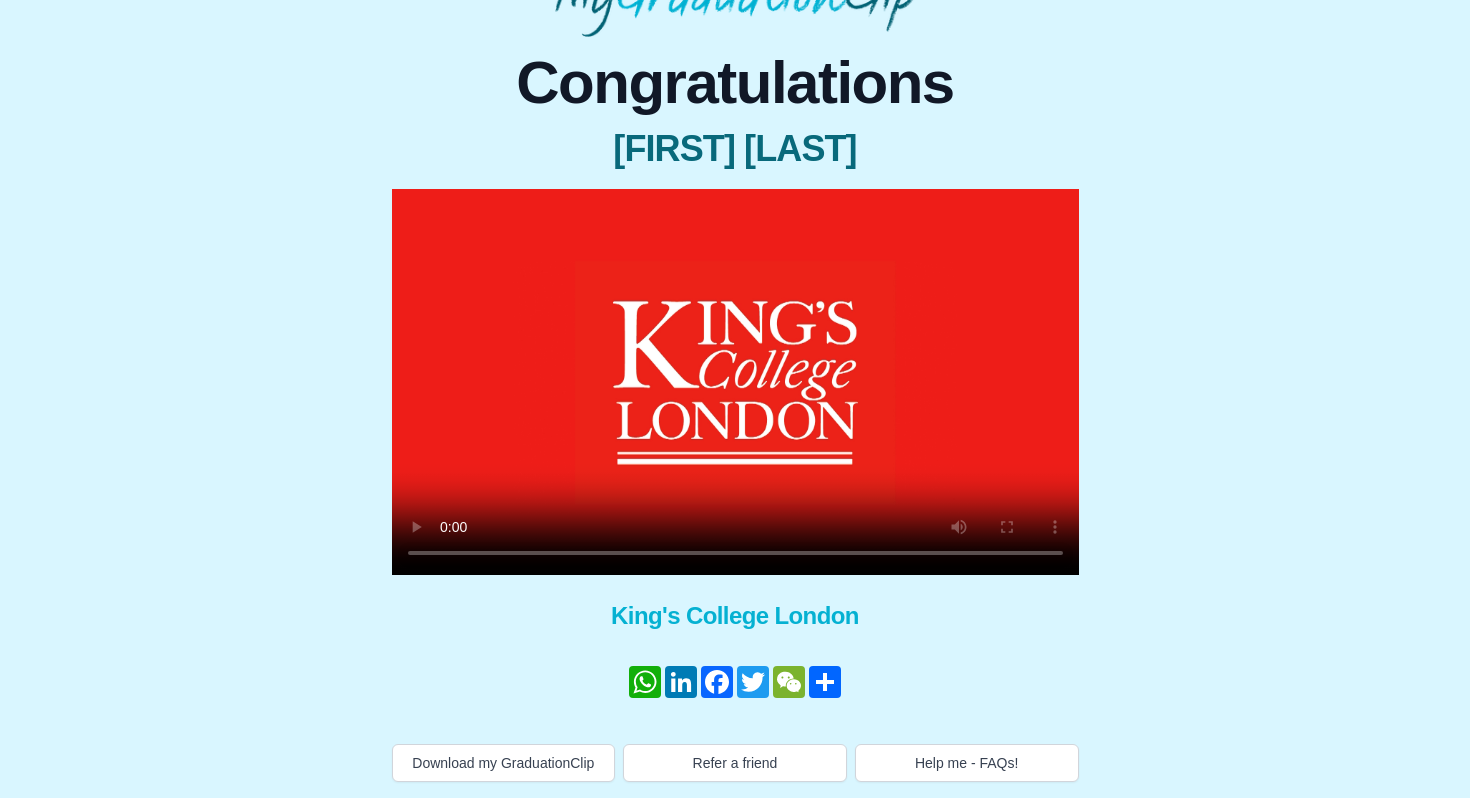 click at bounding box center [735, 382] 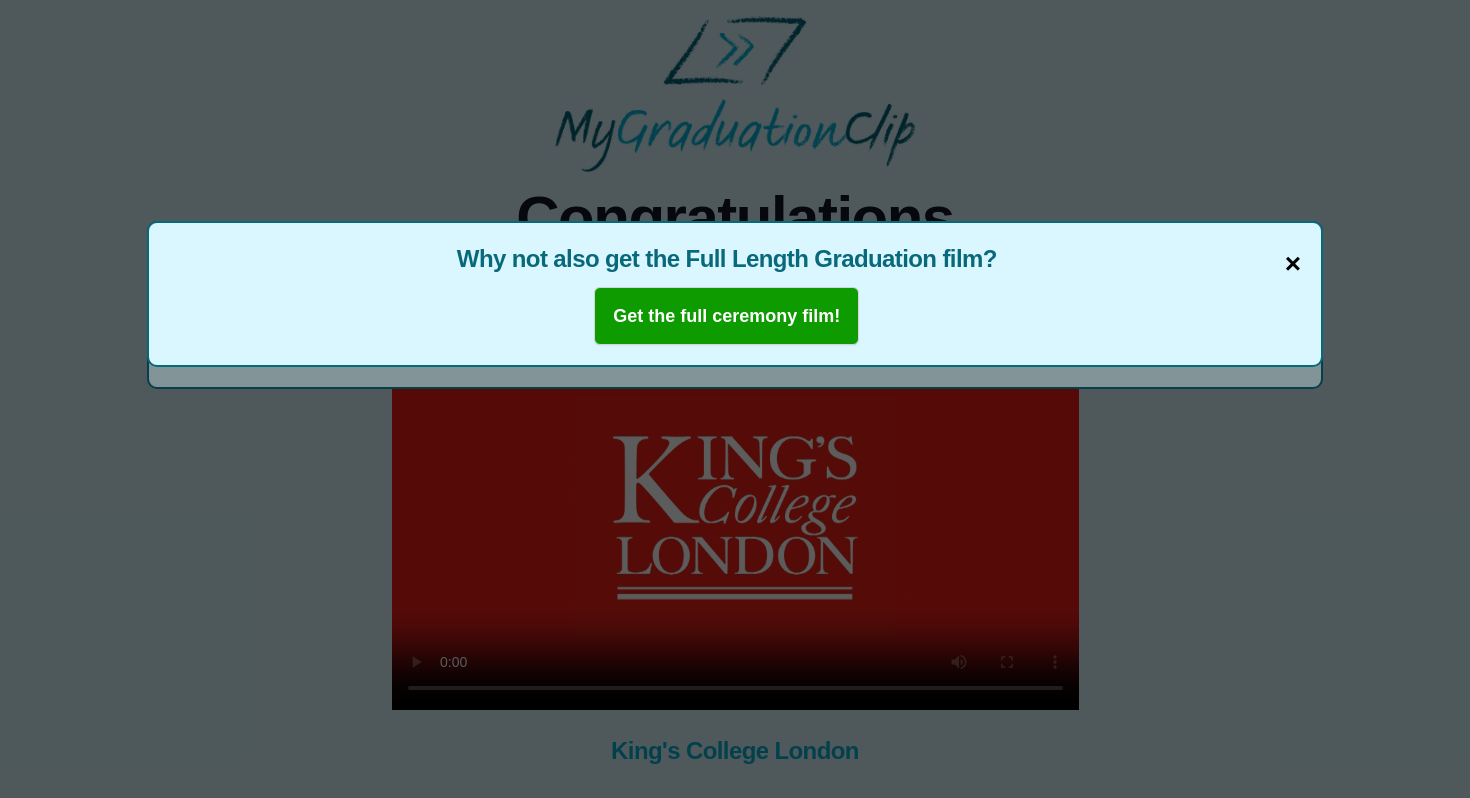 click on "×" at bounding box center [1293, 264] 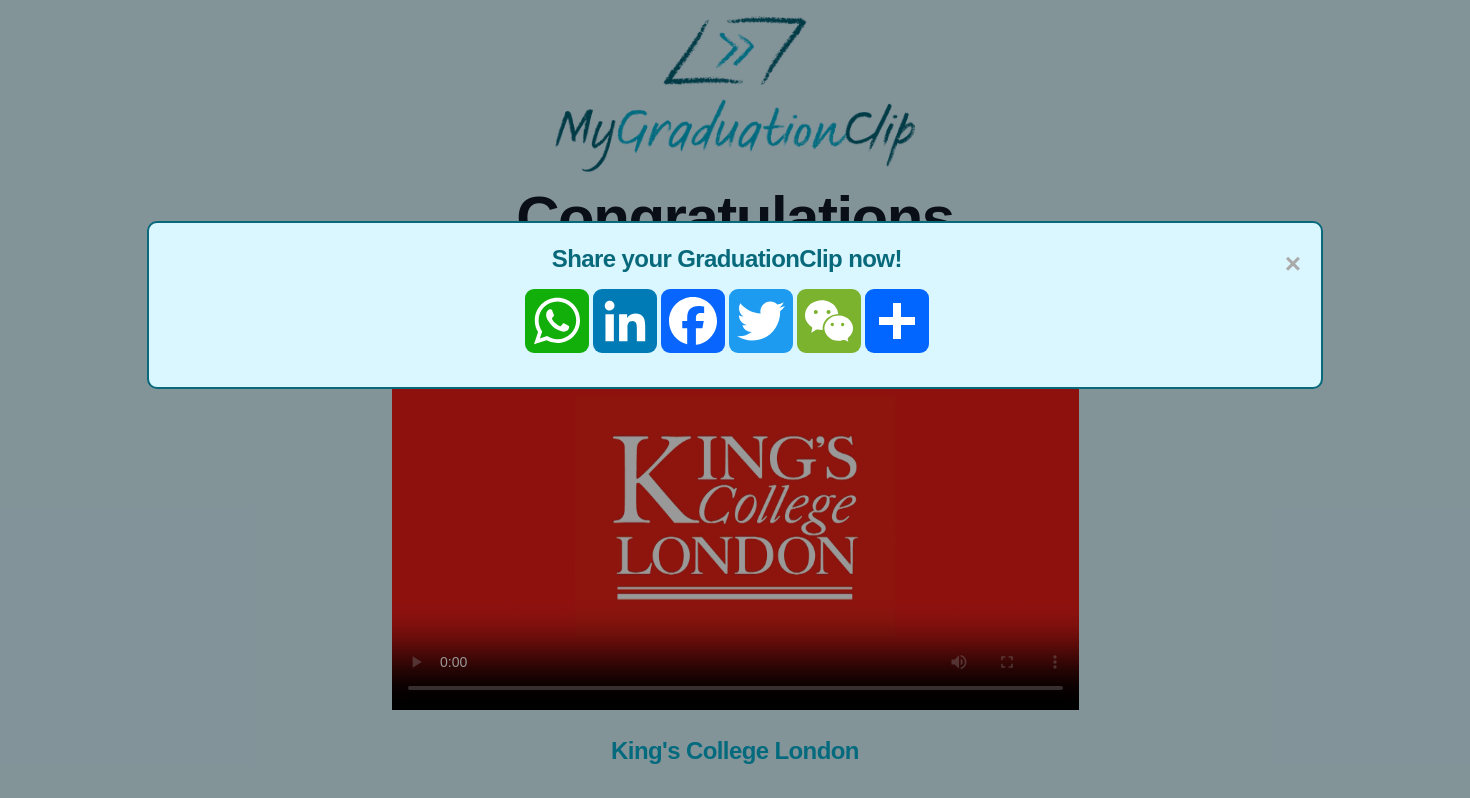 click on "× Share your GraduationClip now! WhatsApp LinkedIn Facebook Twitter WeChat Partager" at bounding box center (735, 399) 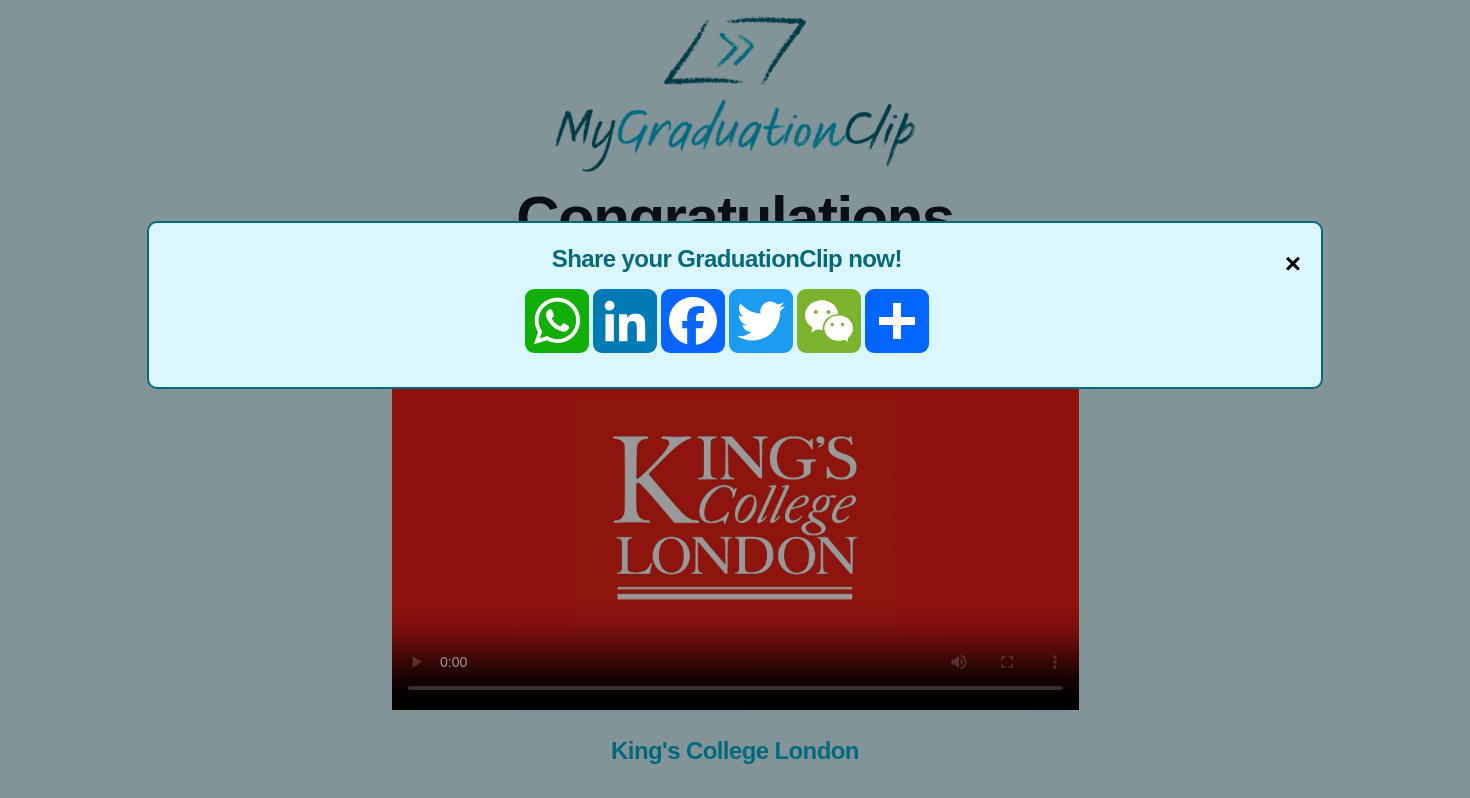 click on "×" at bounding box center [1293, 264] 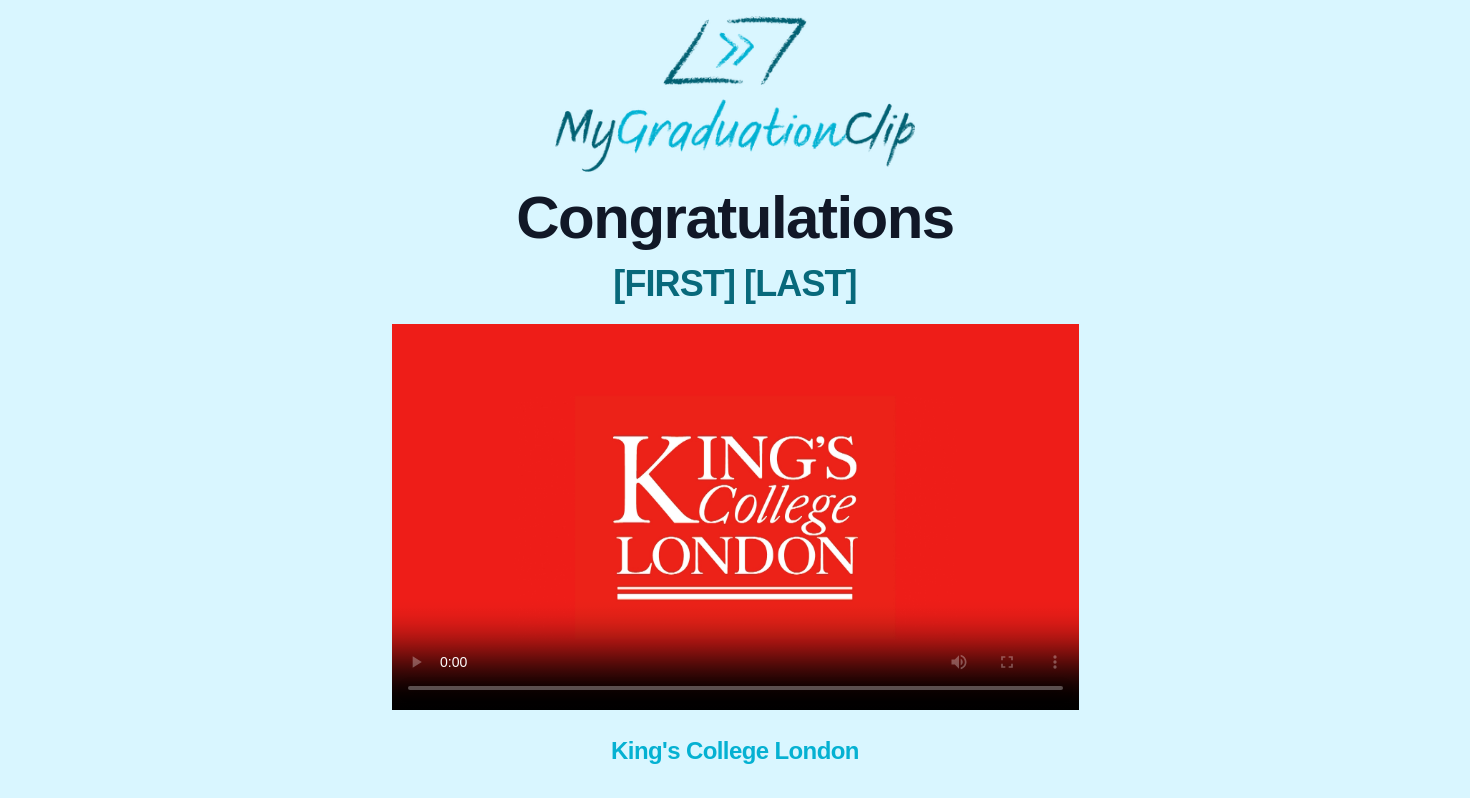 click at bounding box center [735, 517] 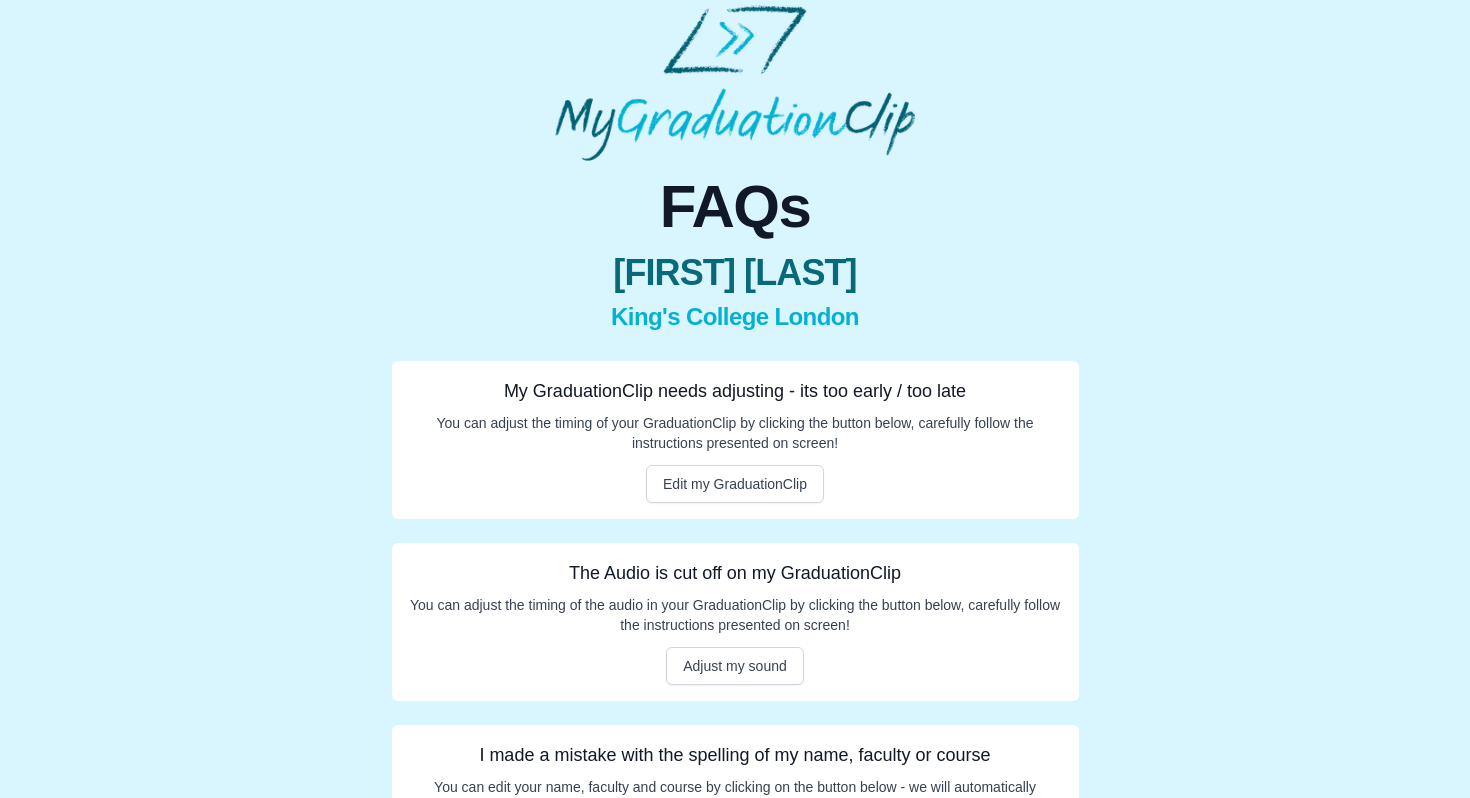 scroll, scrollTop: 112, scrollLeft: 0, axis: vertical 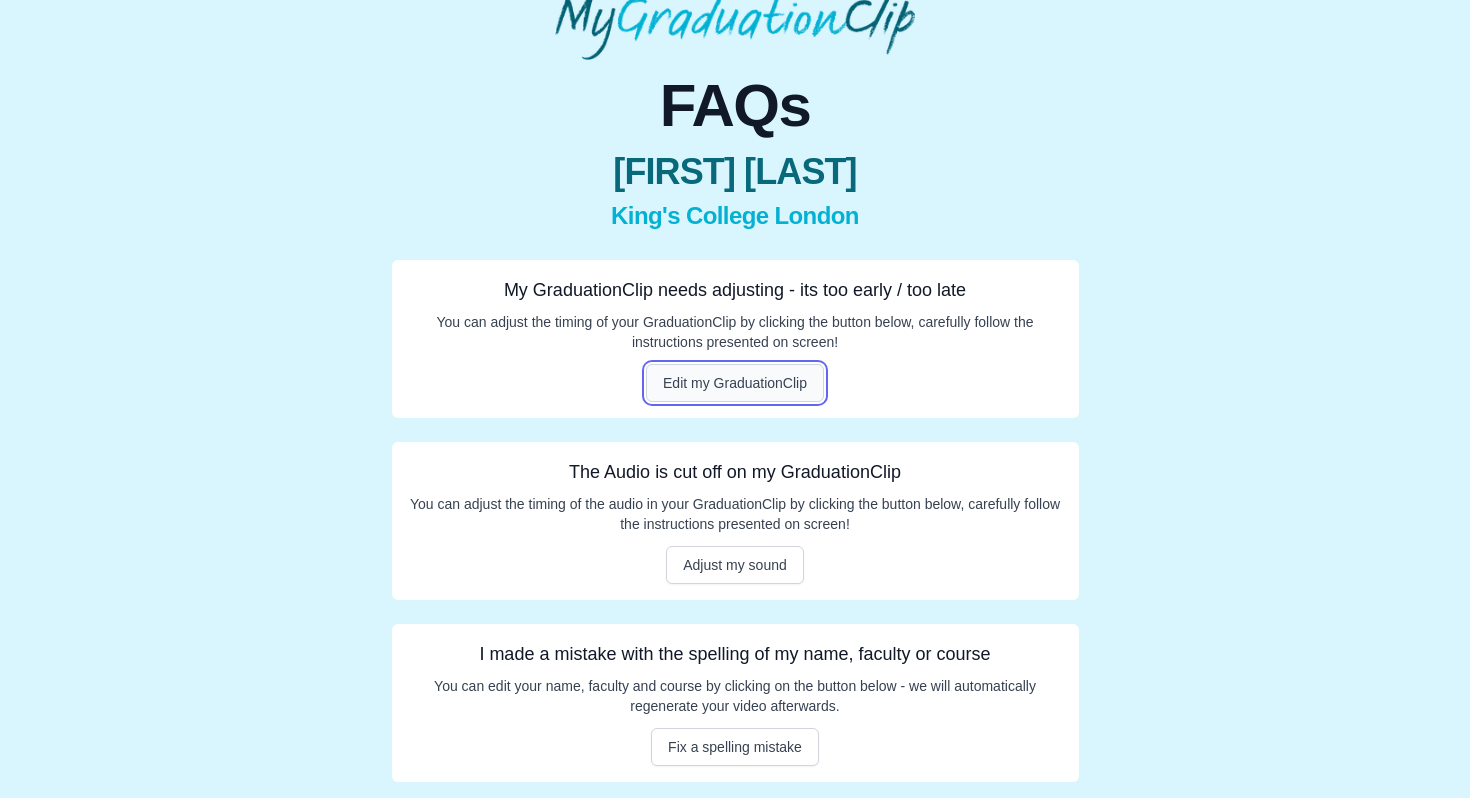 click on "Edit my GraduationClip" at bounding box center [735, 383] 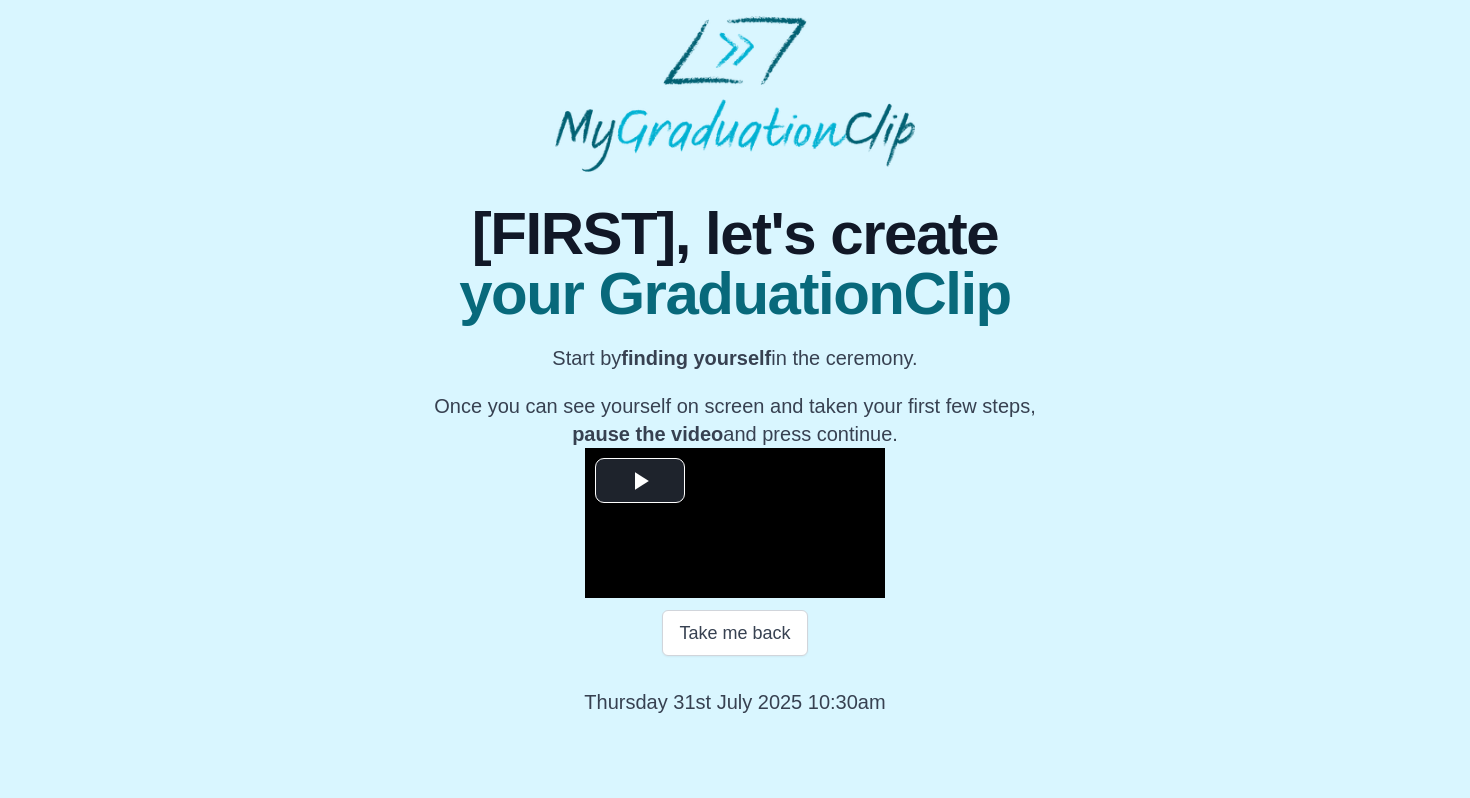 scroll, scrollTop: 198, scrollLeft: 0, axis: vertical 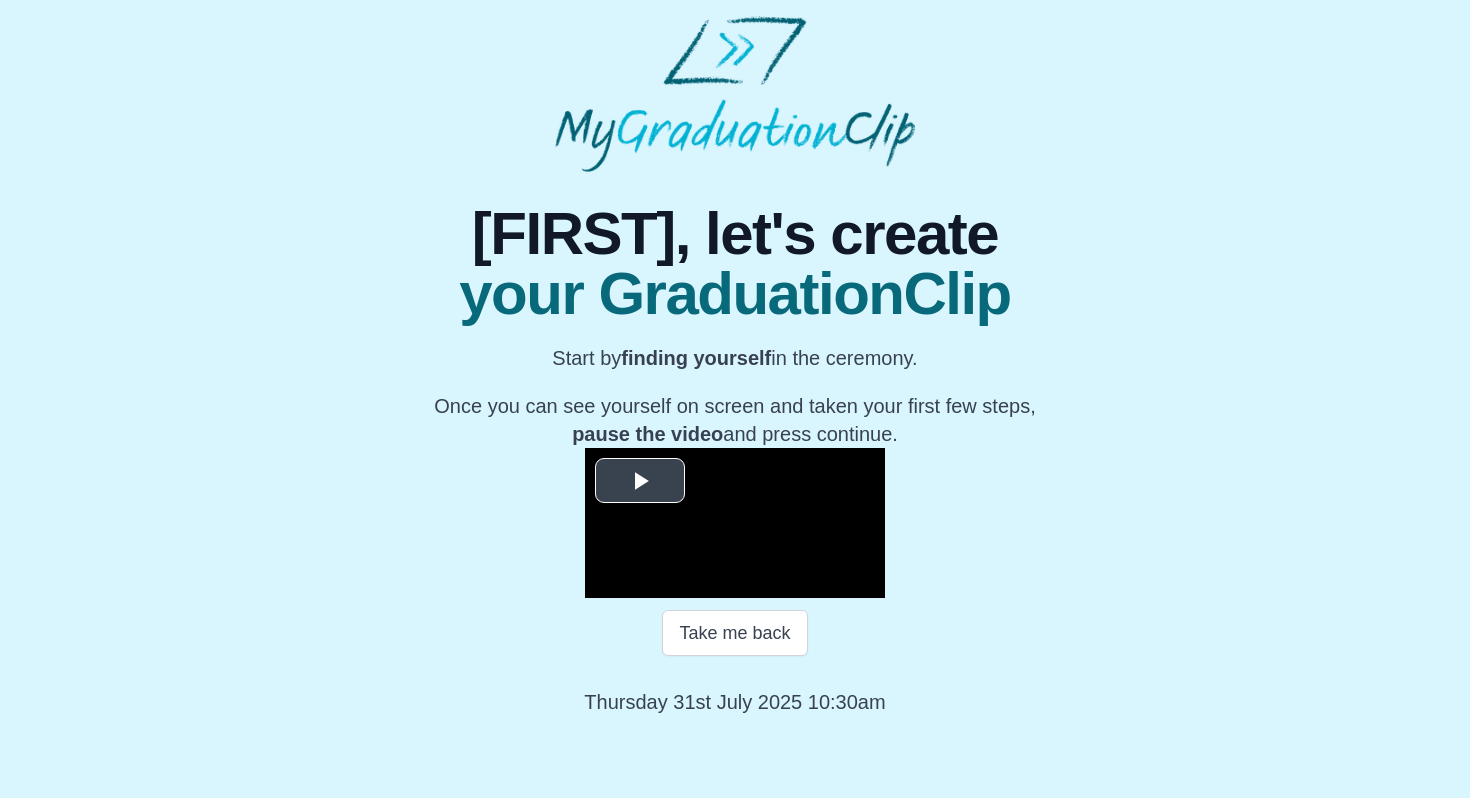 click at bounding box center [640, 481] 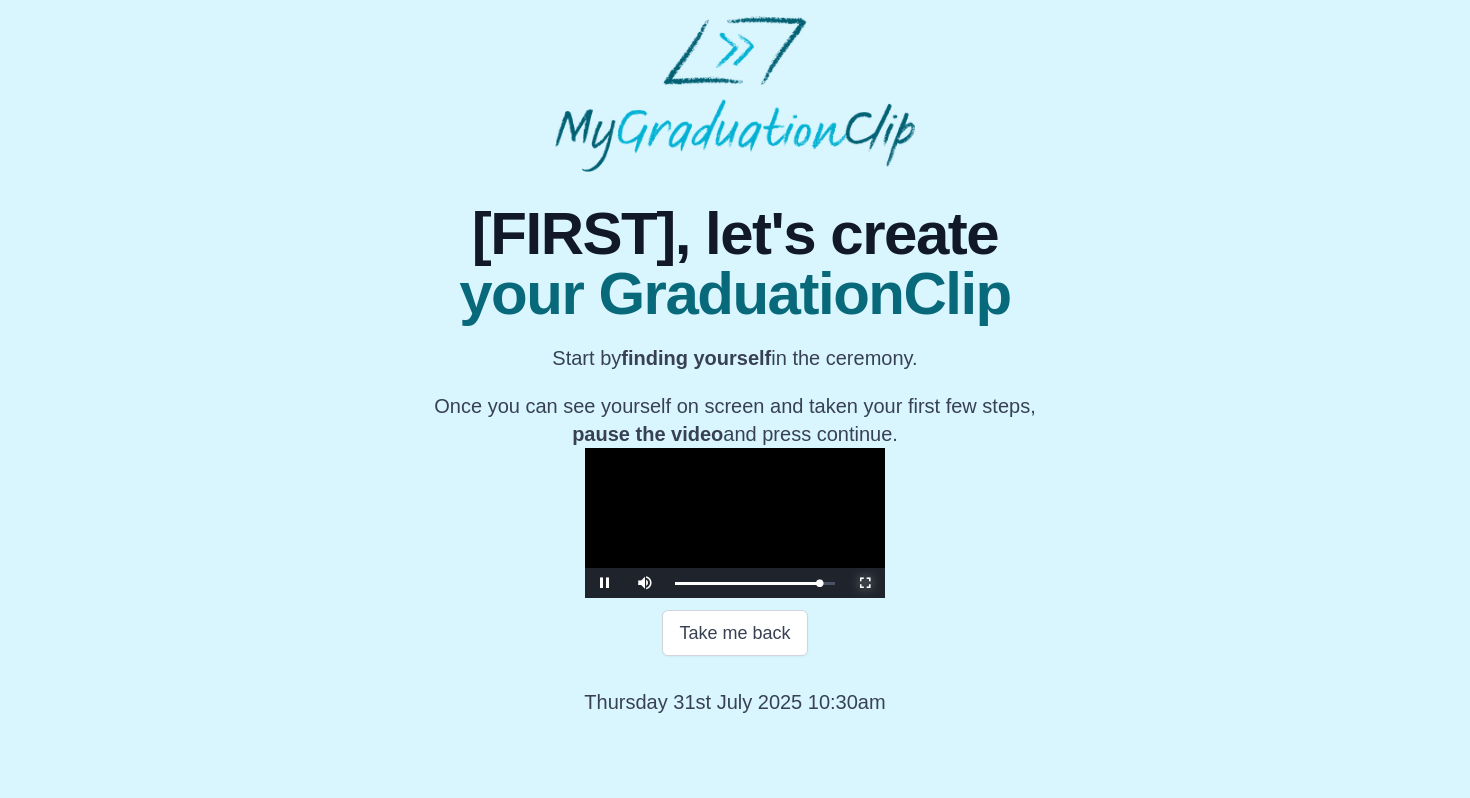 click at bounding box center (865, 583) 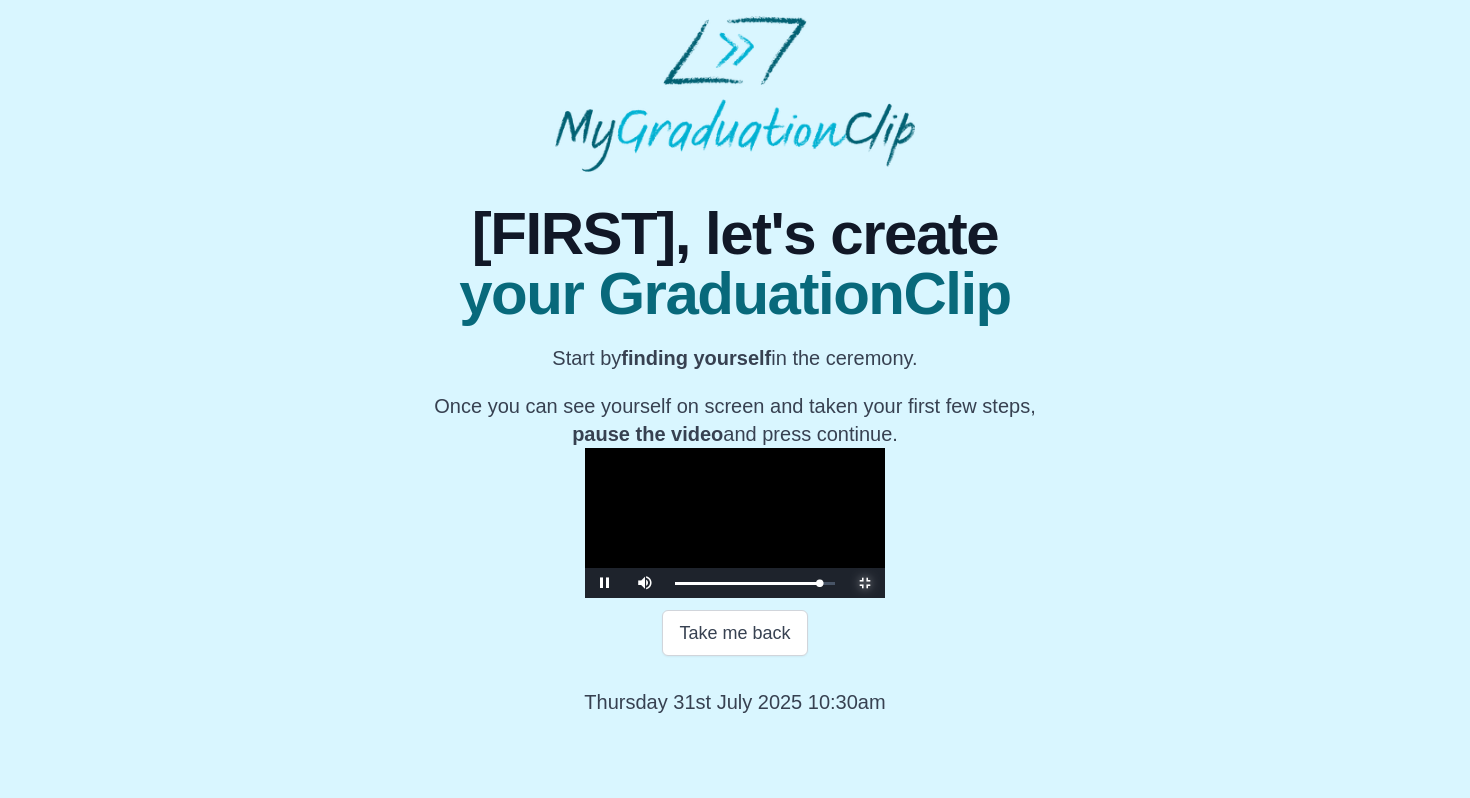 scroll, scrollTop: 0, scrollLeft: 0, axis: both 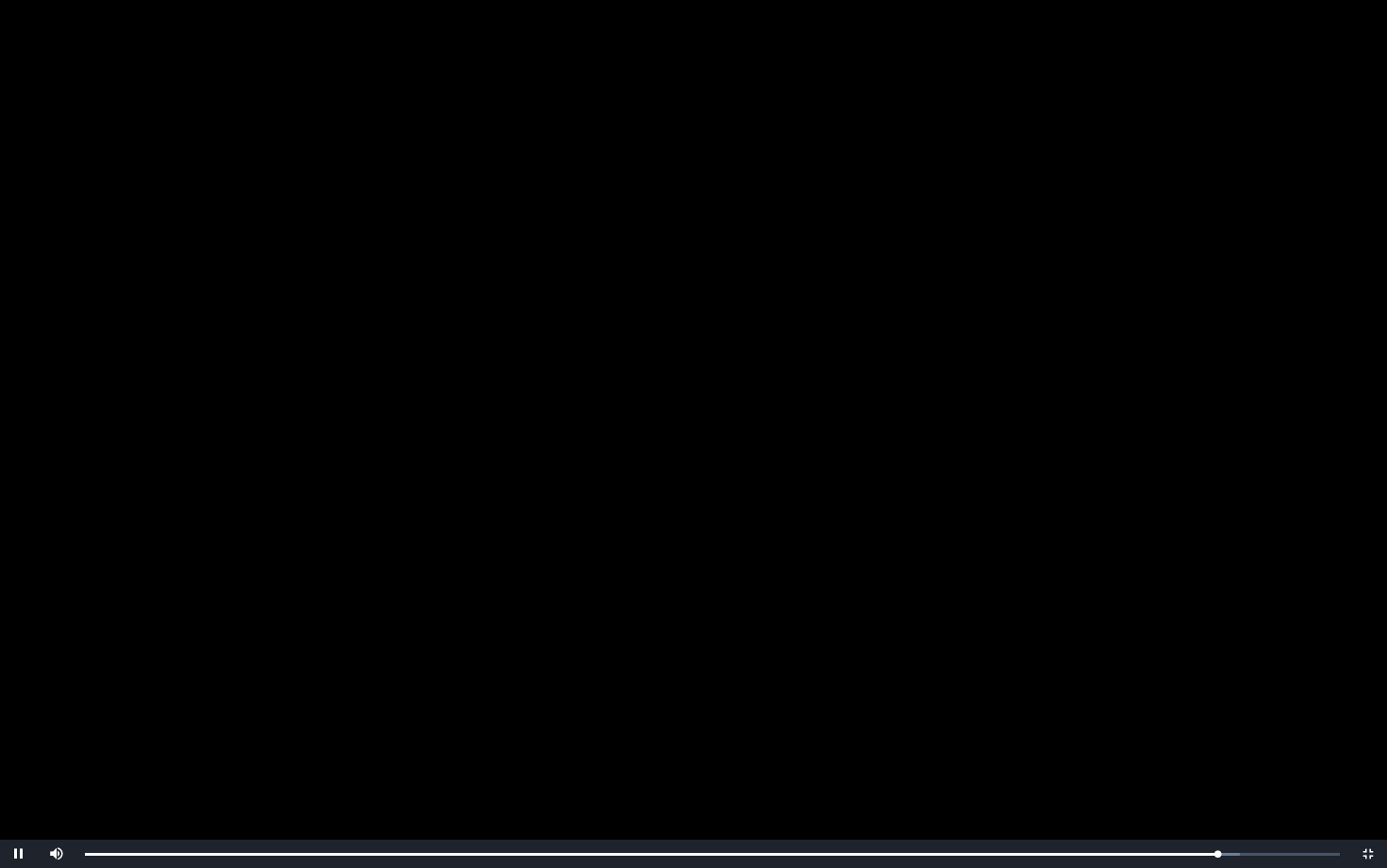 click at bounding box center [694, 434] 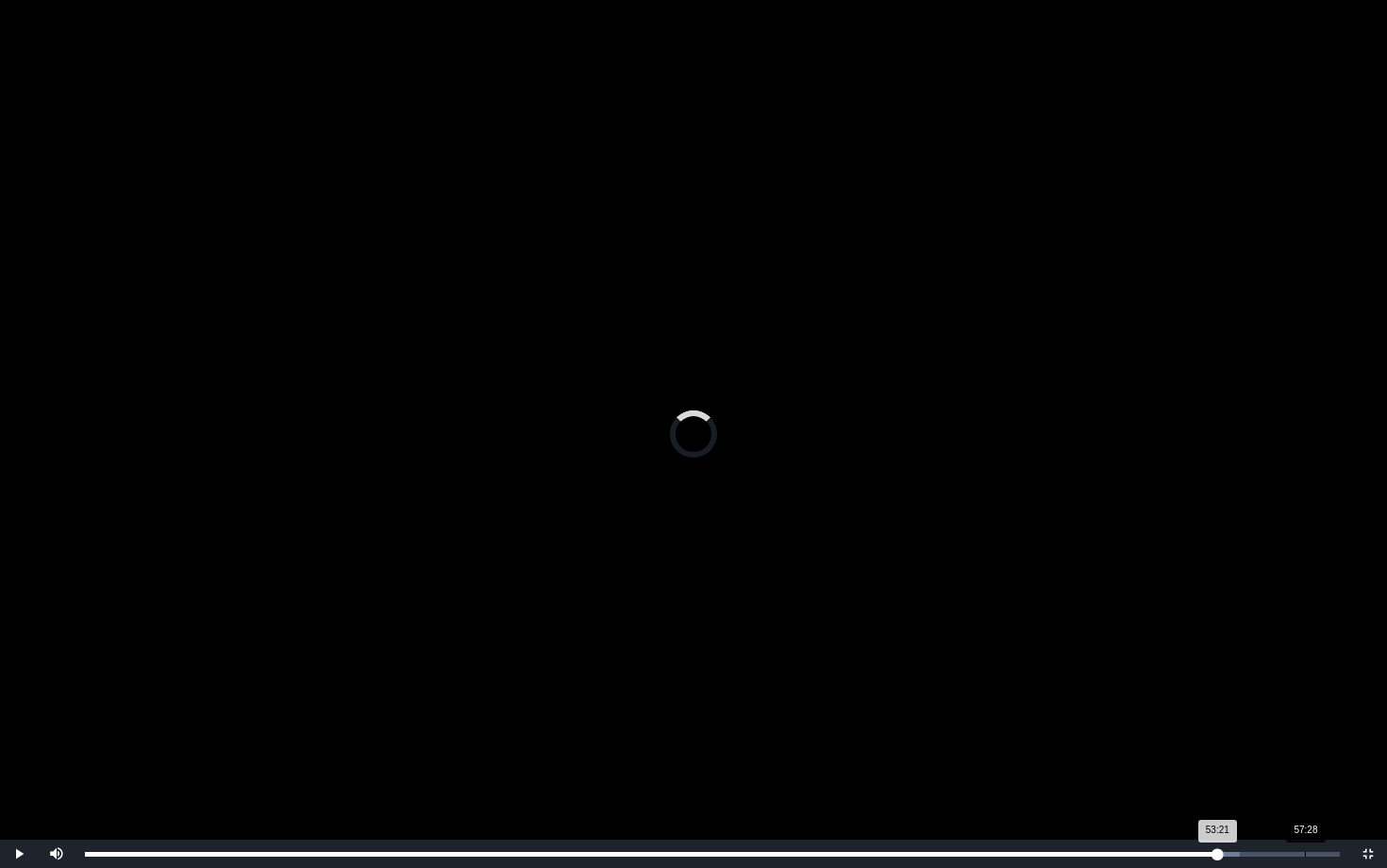 click on "Loaded : 0% 57:28 53:21 Progress : 0%" at bounding box center [712, 854] 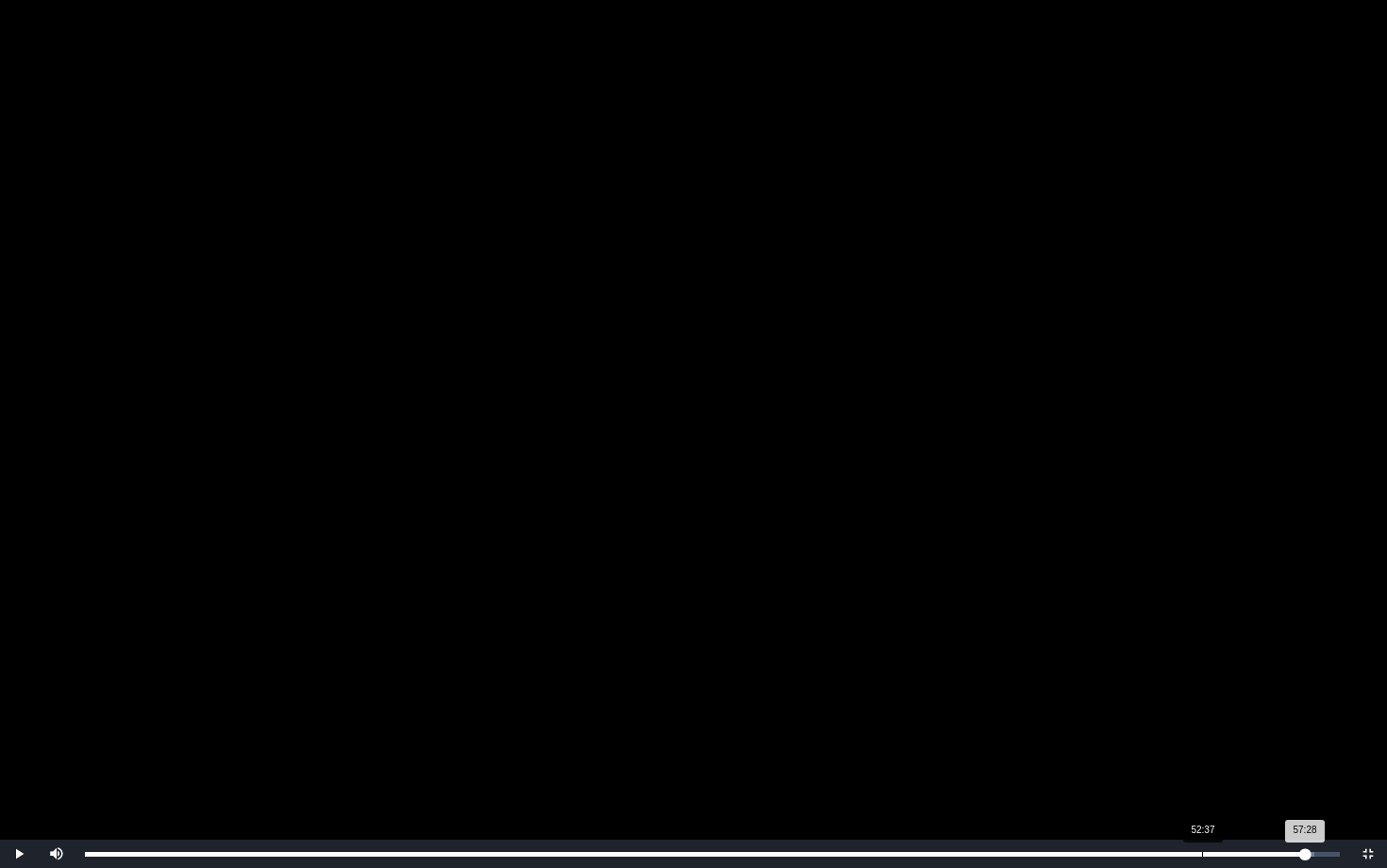 click on "Loaded : 0% 52:37 57:28 Progress : 0%" at bounding box center [712, 854] 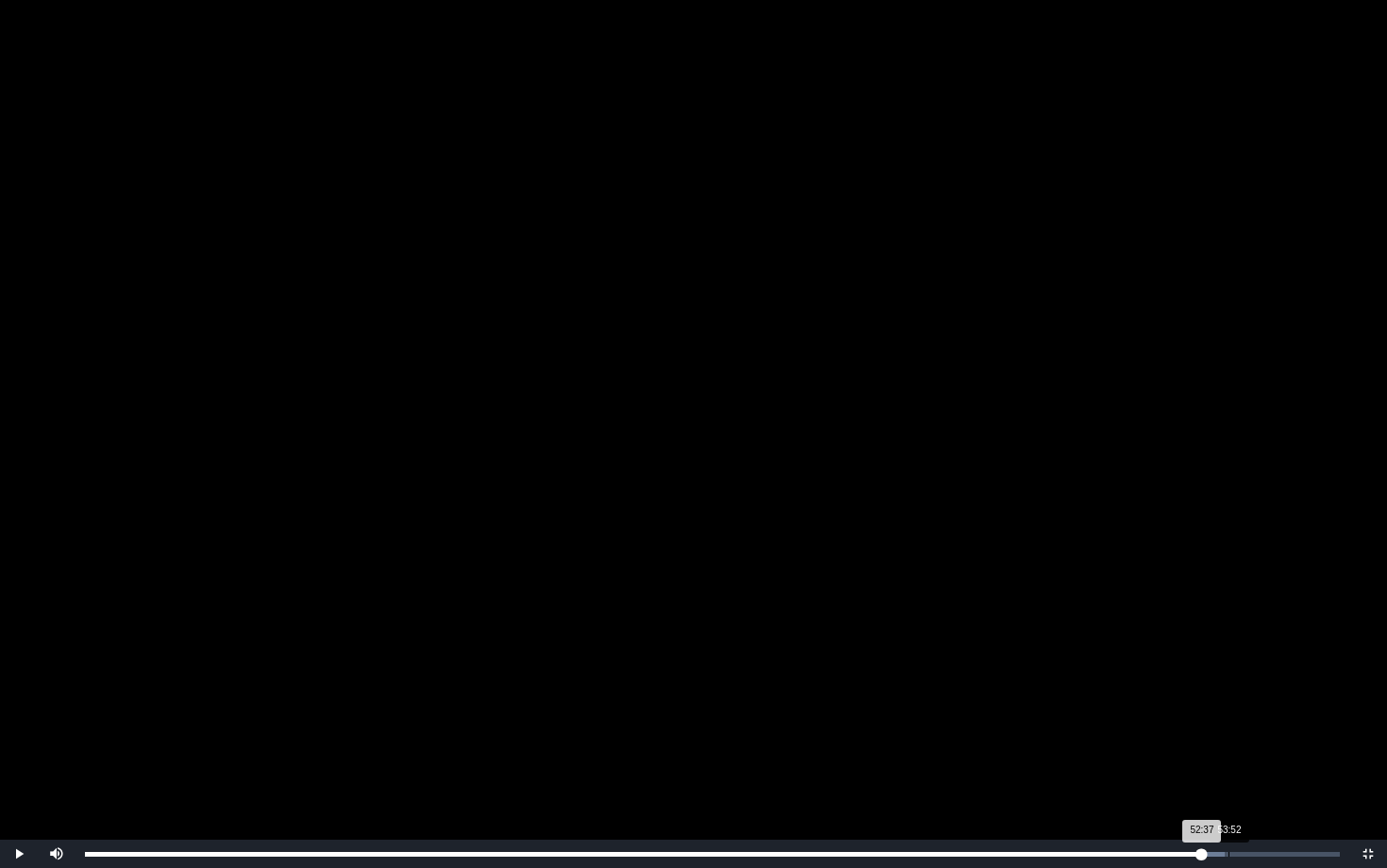click on "Loaded : 0% 53:52 52:37 Progress : 0%" at bounding box center [712, 854] 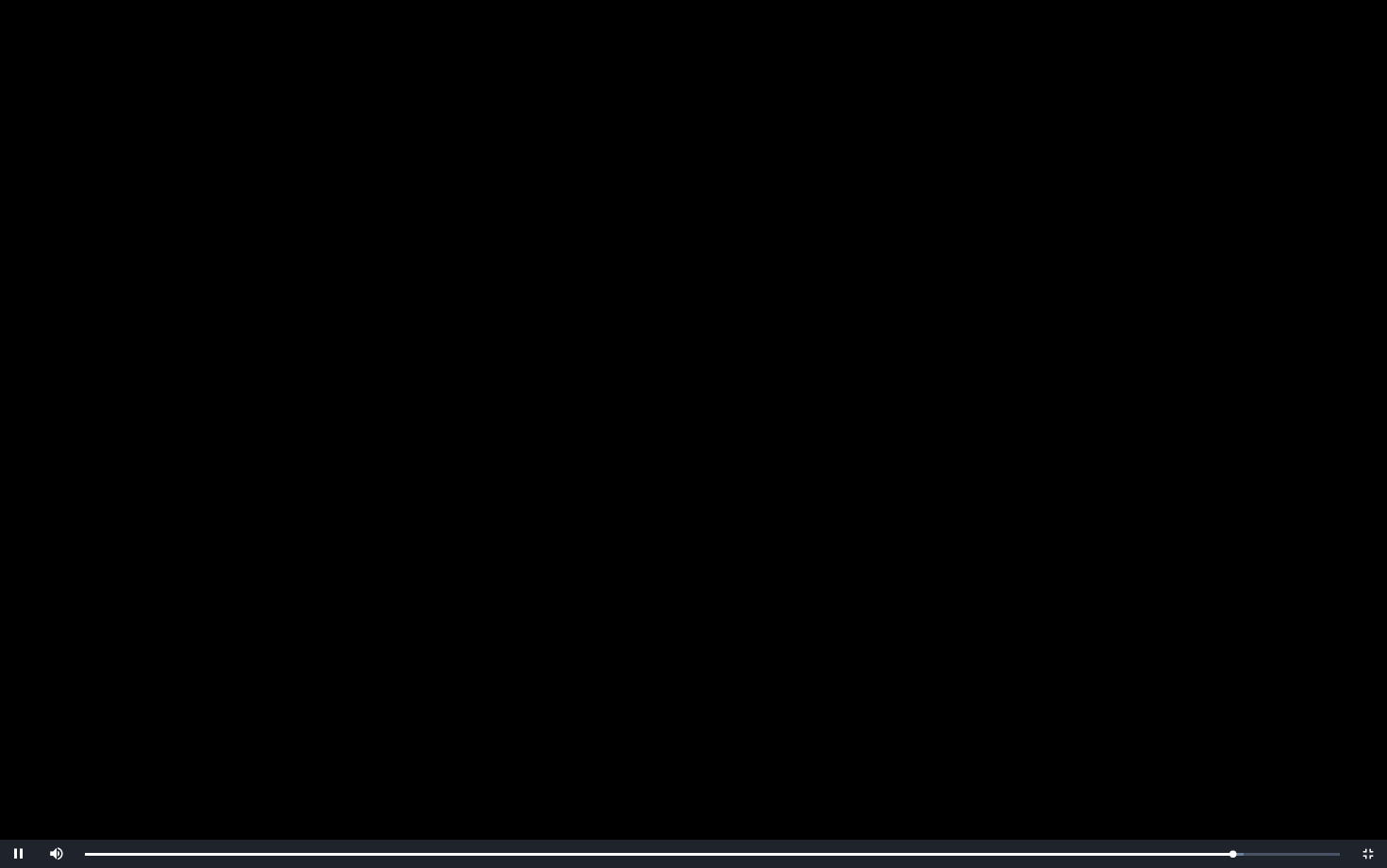 click at bounding box center (694, 434) 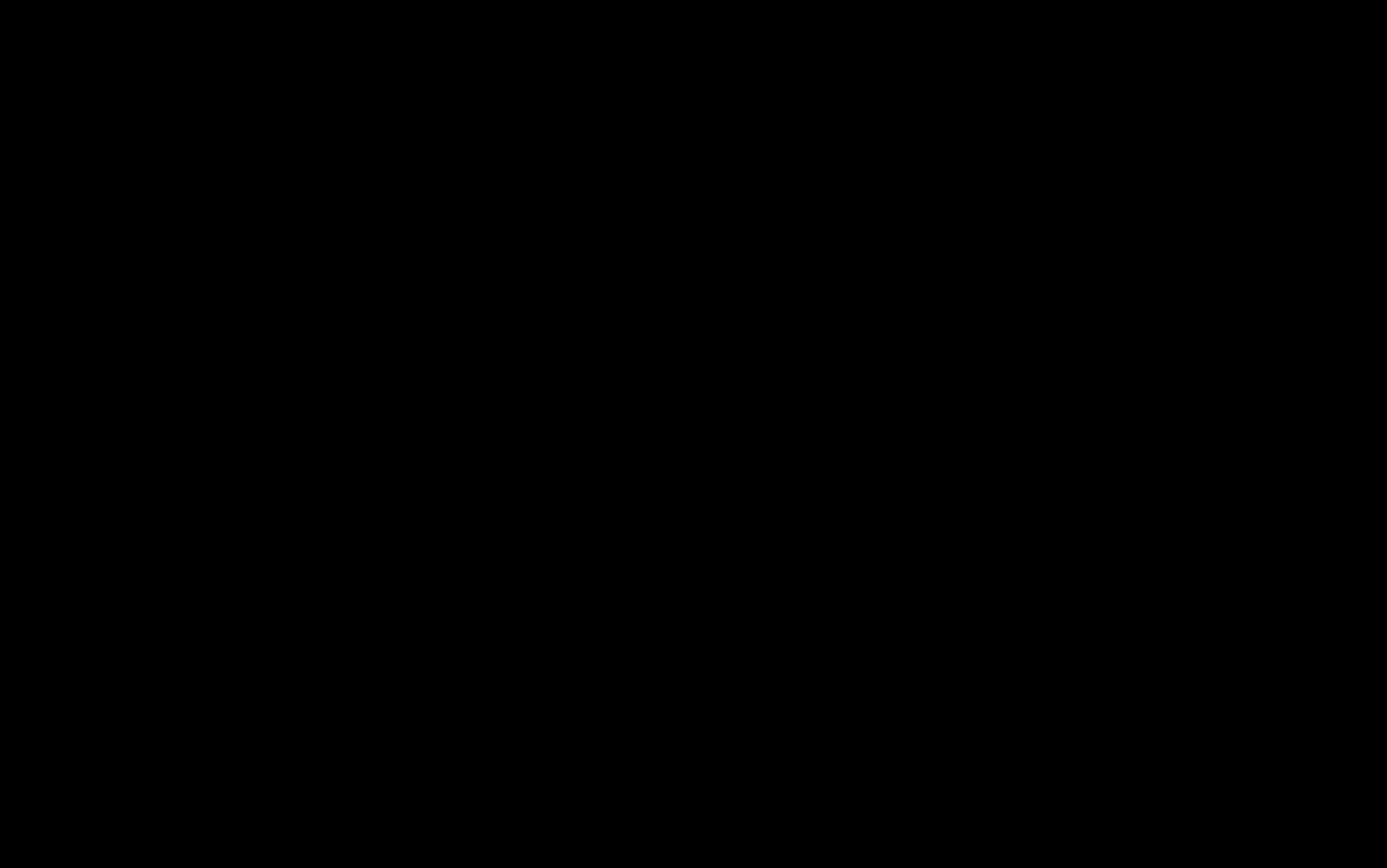 click at bounding box center (694, 434) 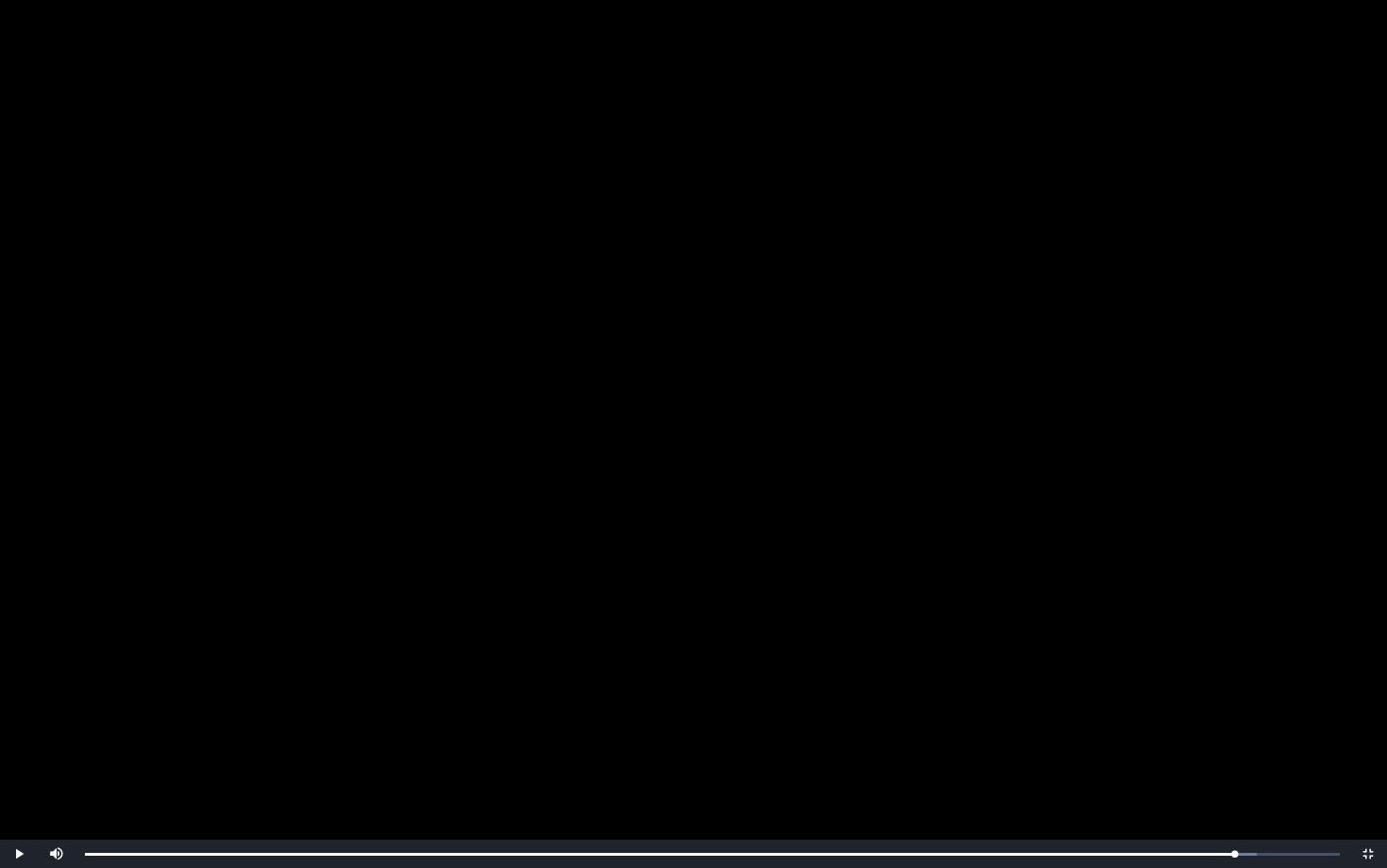 click at bounding box center [694, 434] 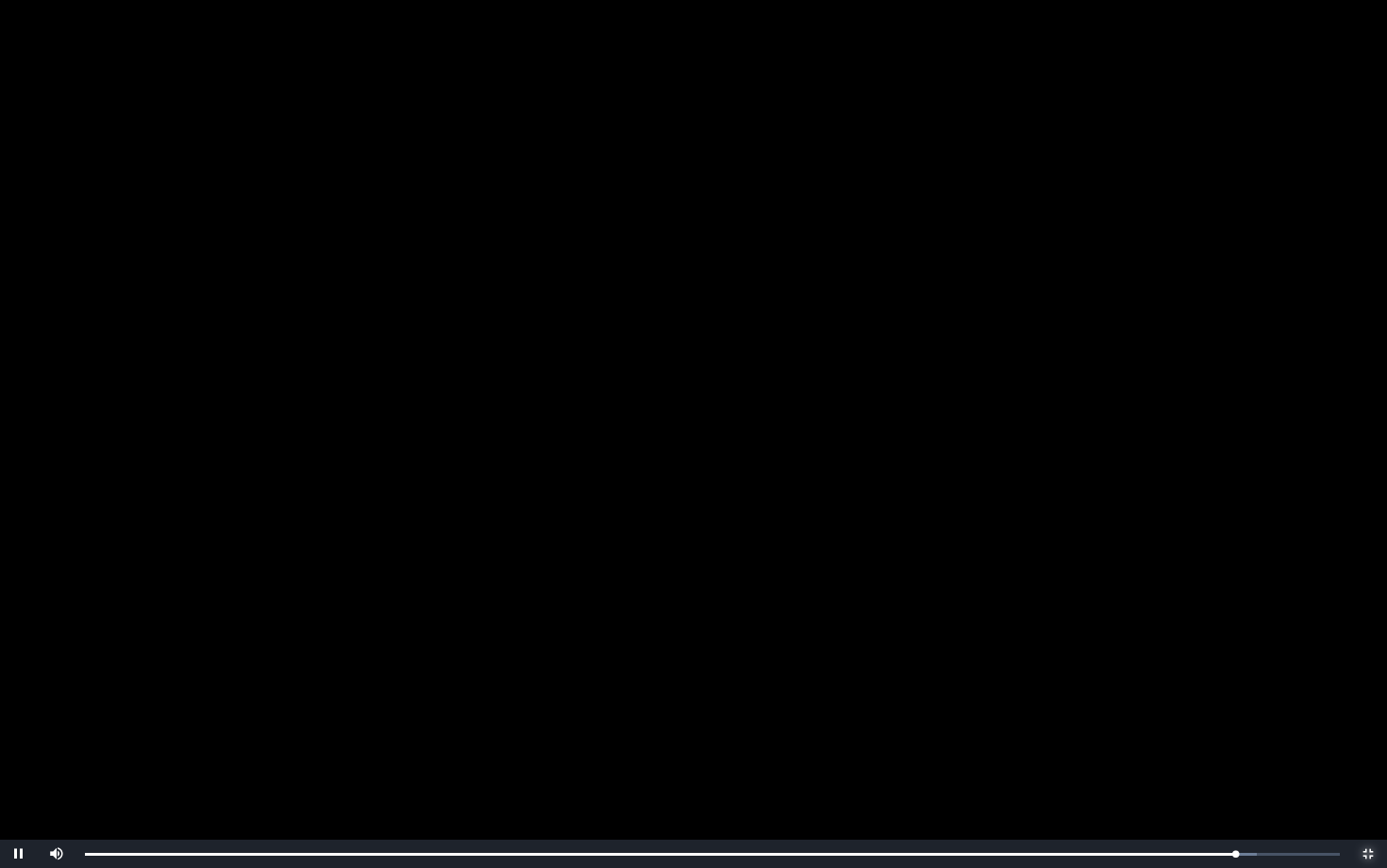click at bounding box center [1368, 854] 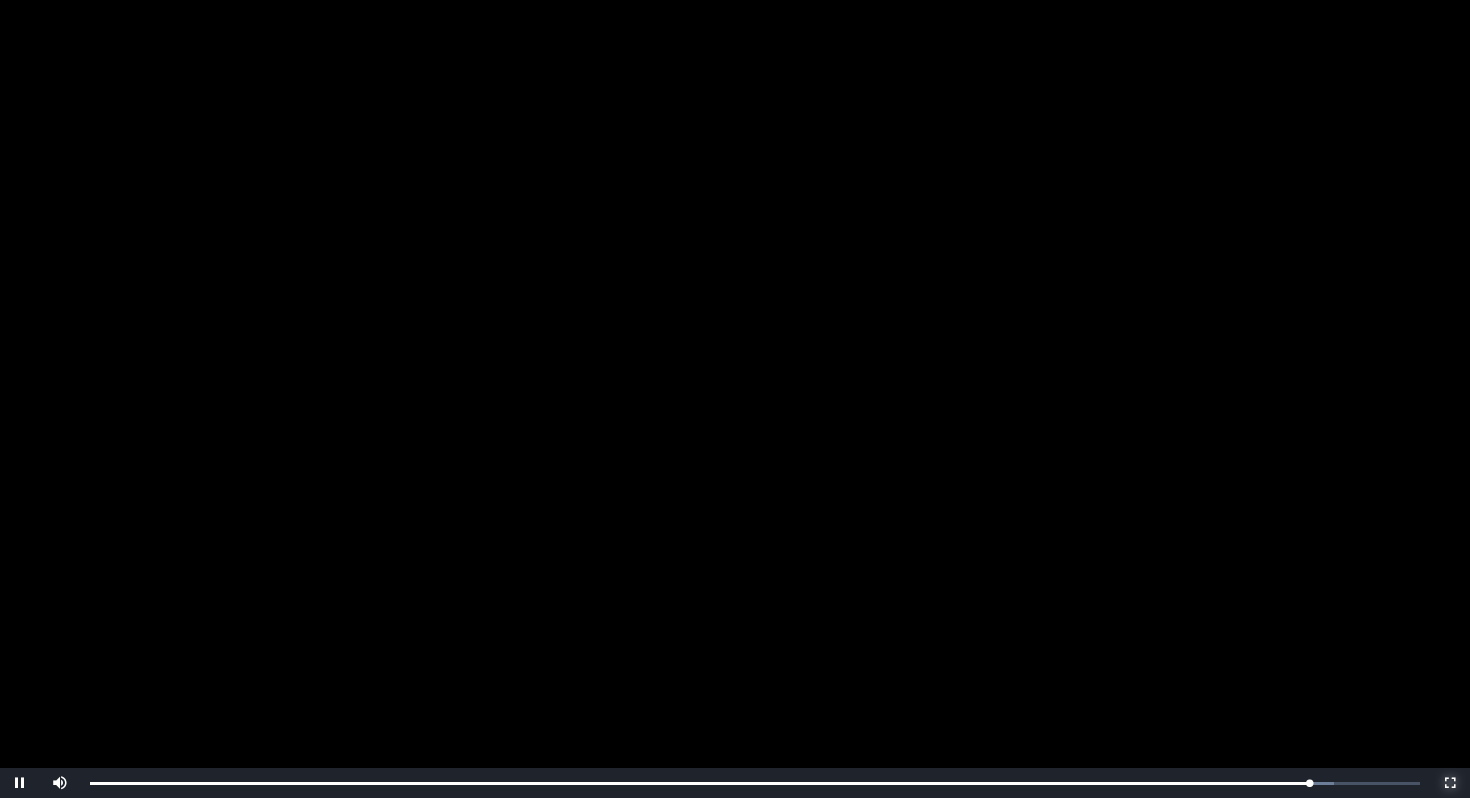 scroll, scrollTop: 268, scrollLeft: 0, axis: vertical 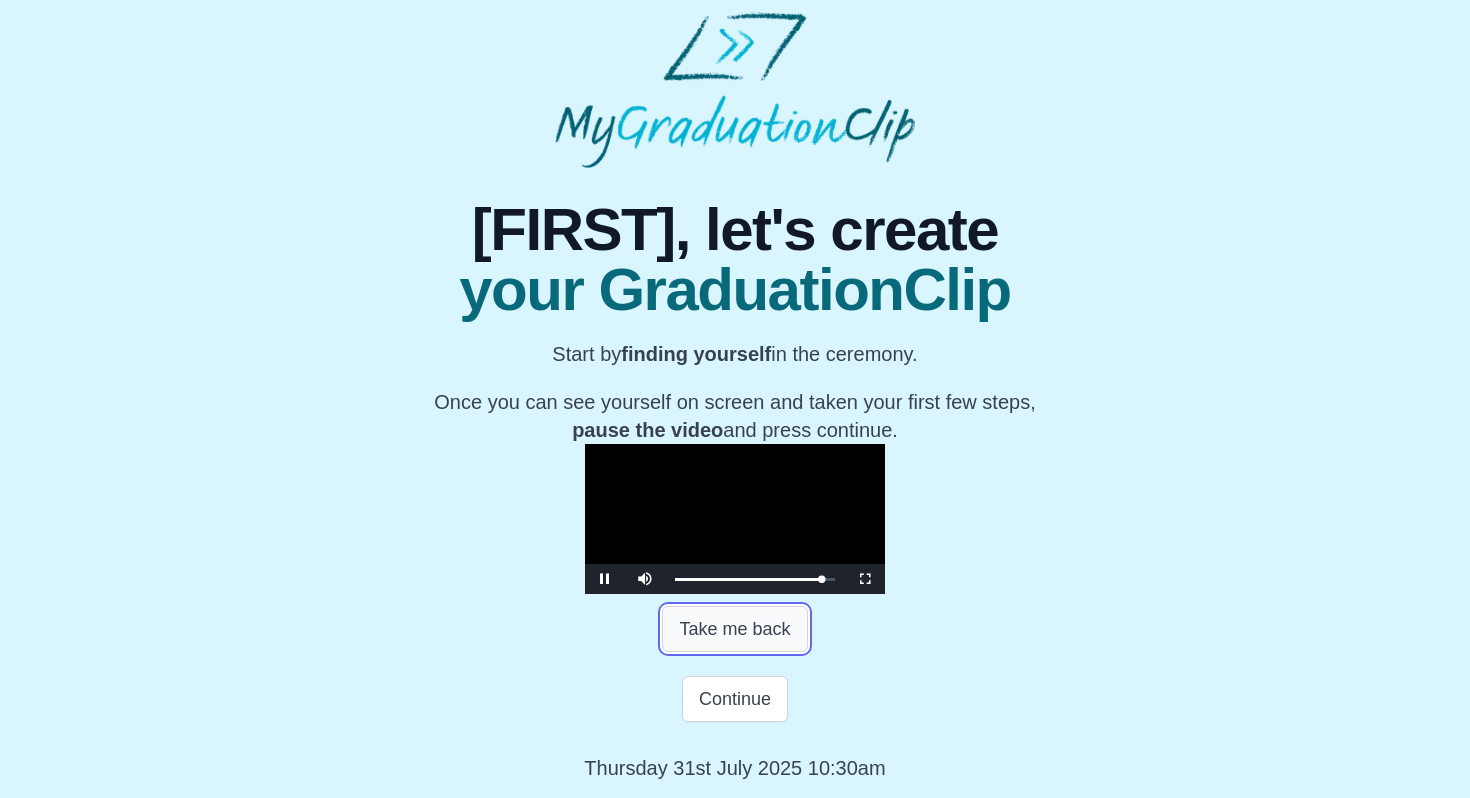 click on "Take me back" at bounding box center [734, 629] 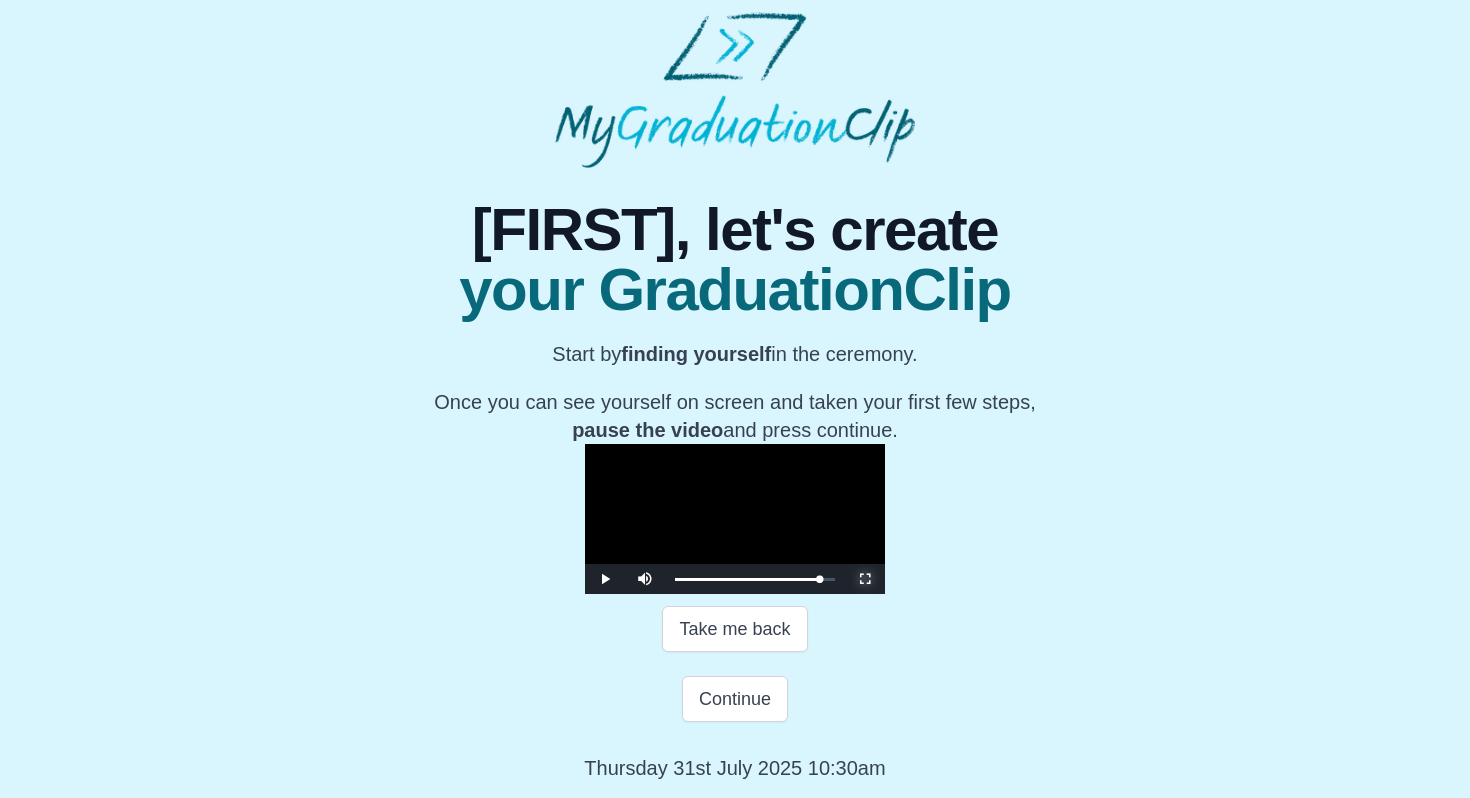 click at bounding box center [865, 579] 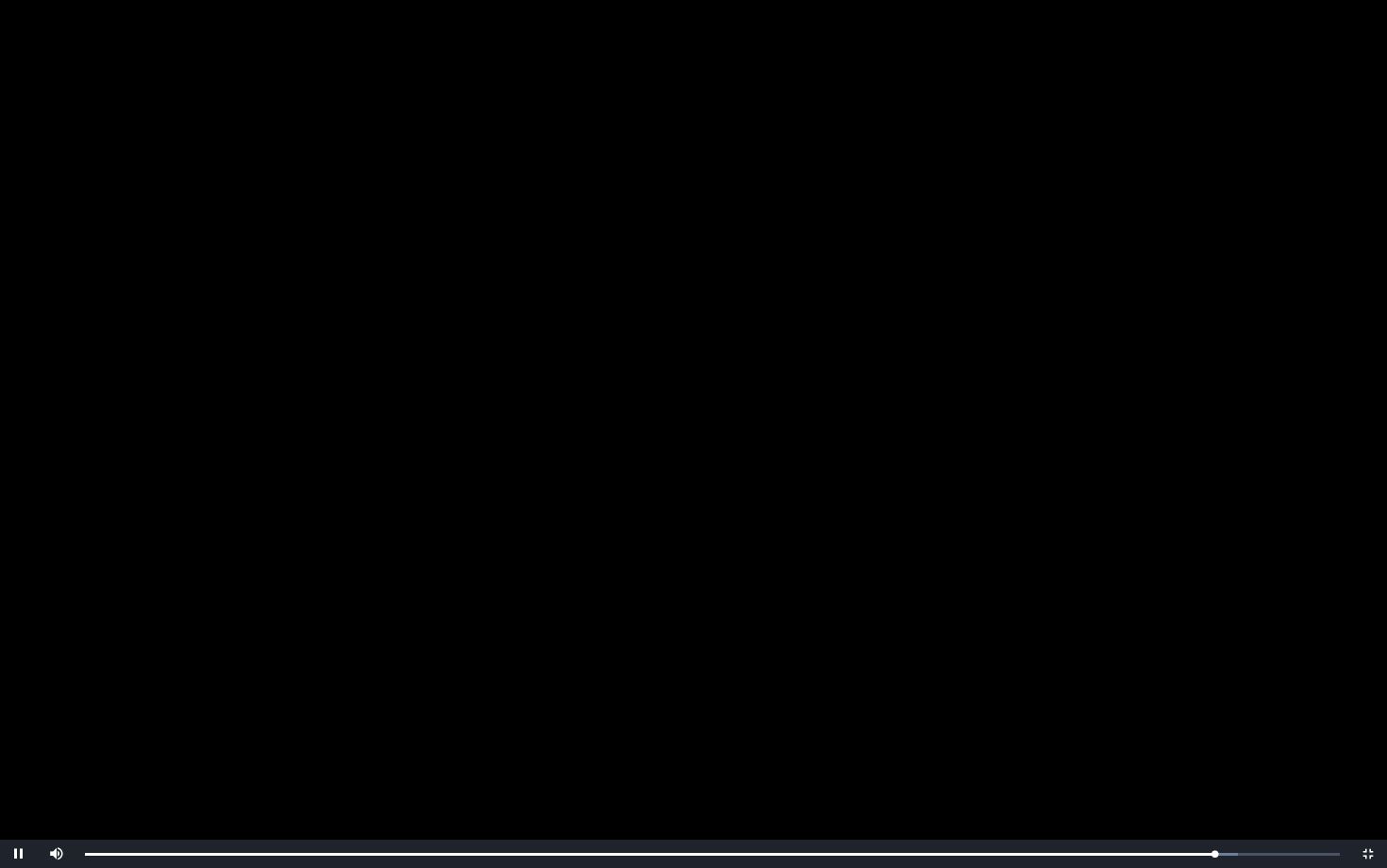 click at bounding box center (694, 434) 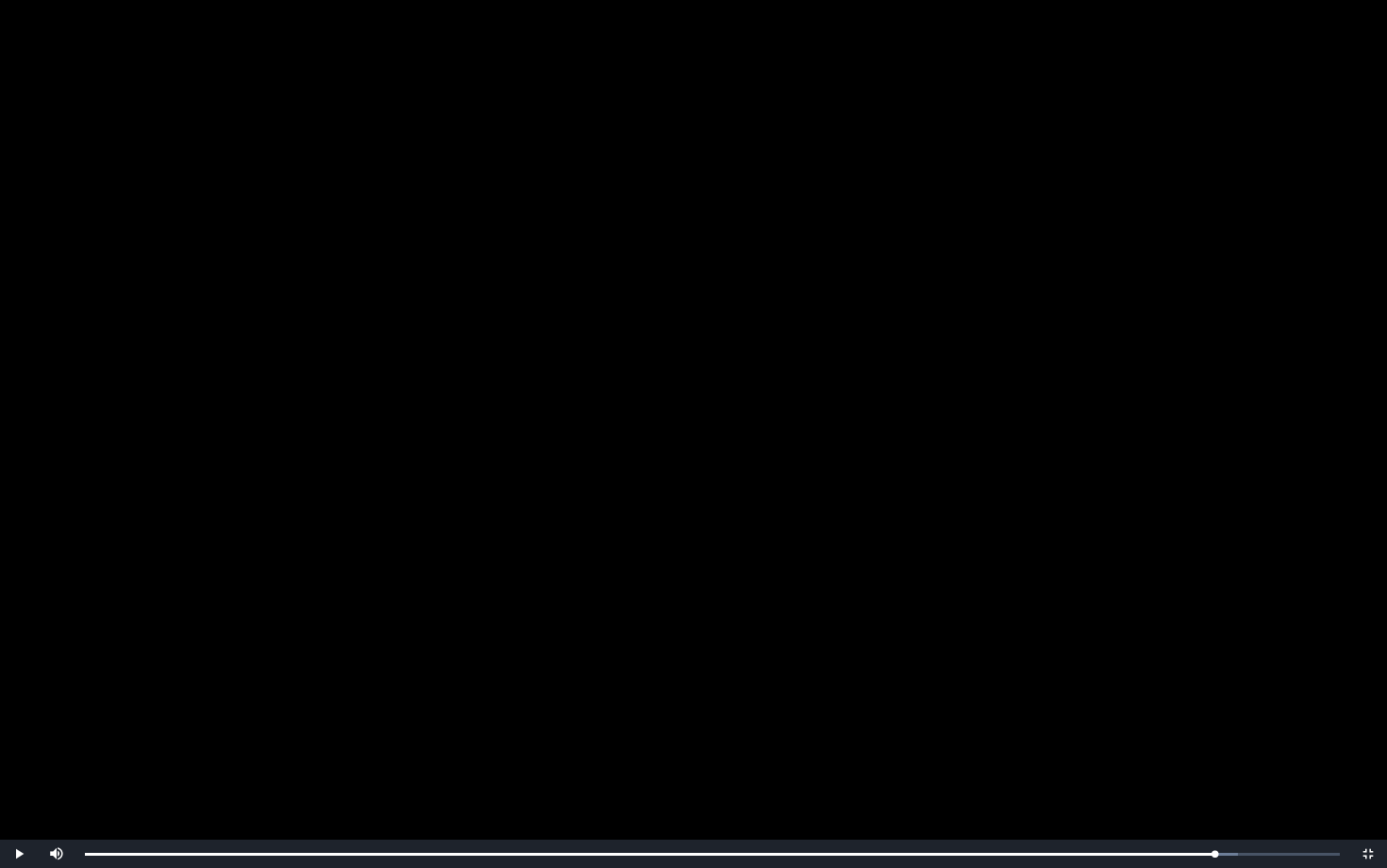 click at bounding box center (694, 434) 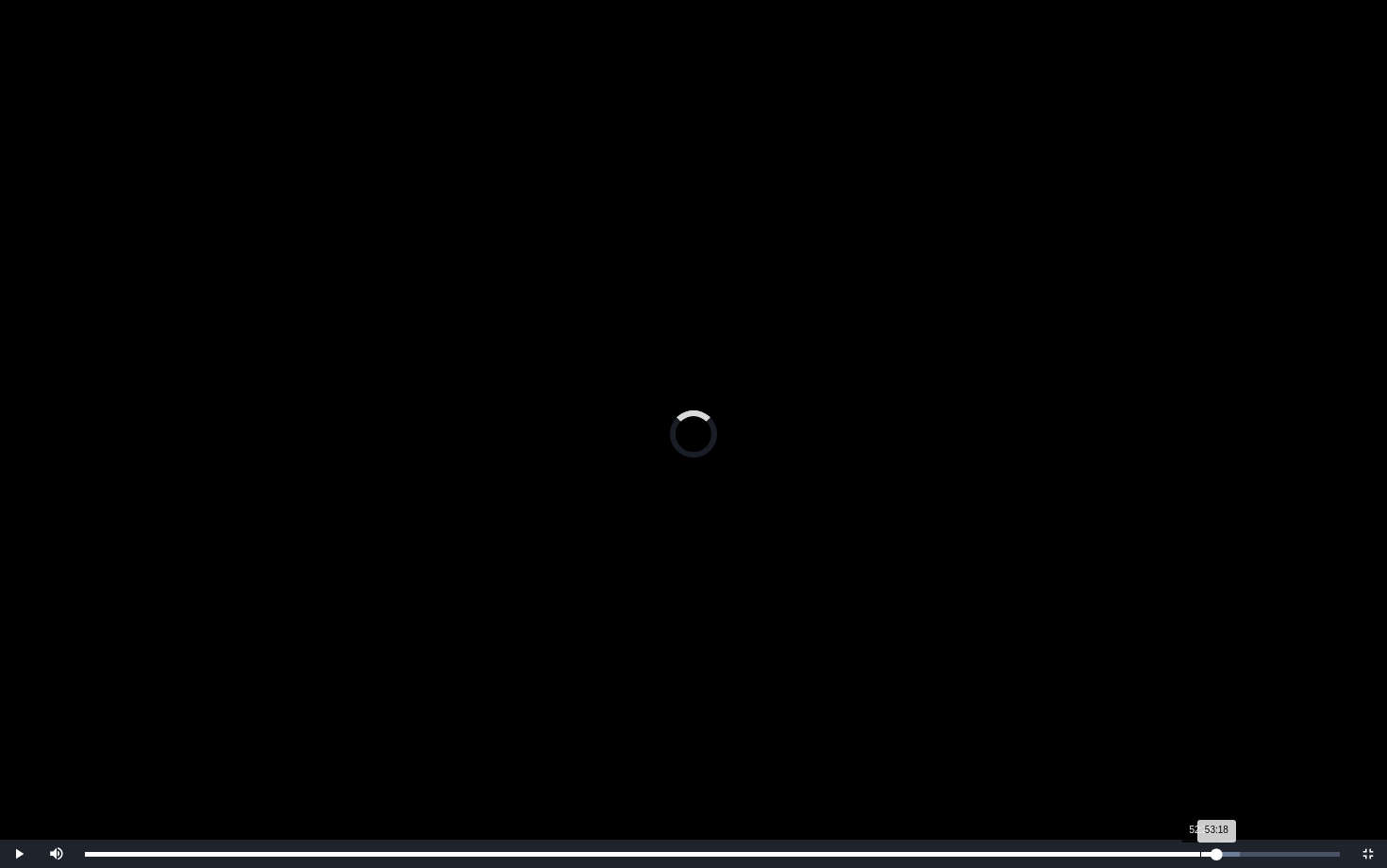 click on "52:32" at bounding box center [1200, 854] 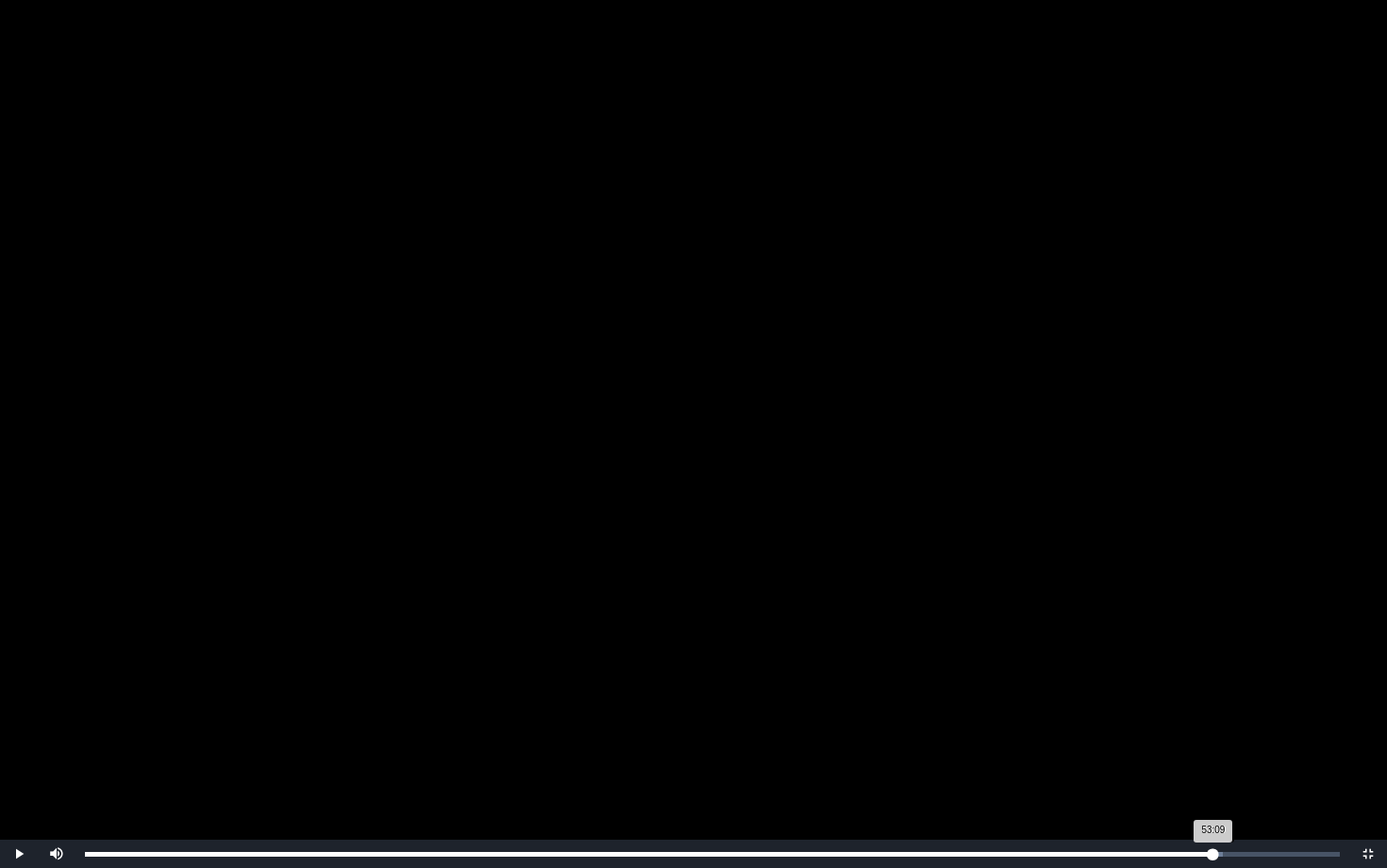 click on "Loaded : 0% 53:09 53:09 Progress : 0%" at bounding box center (712, 854) 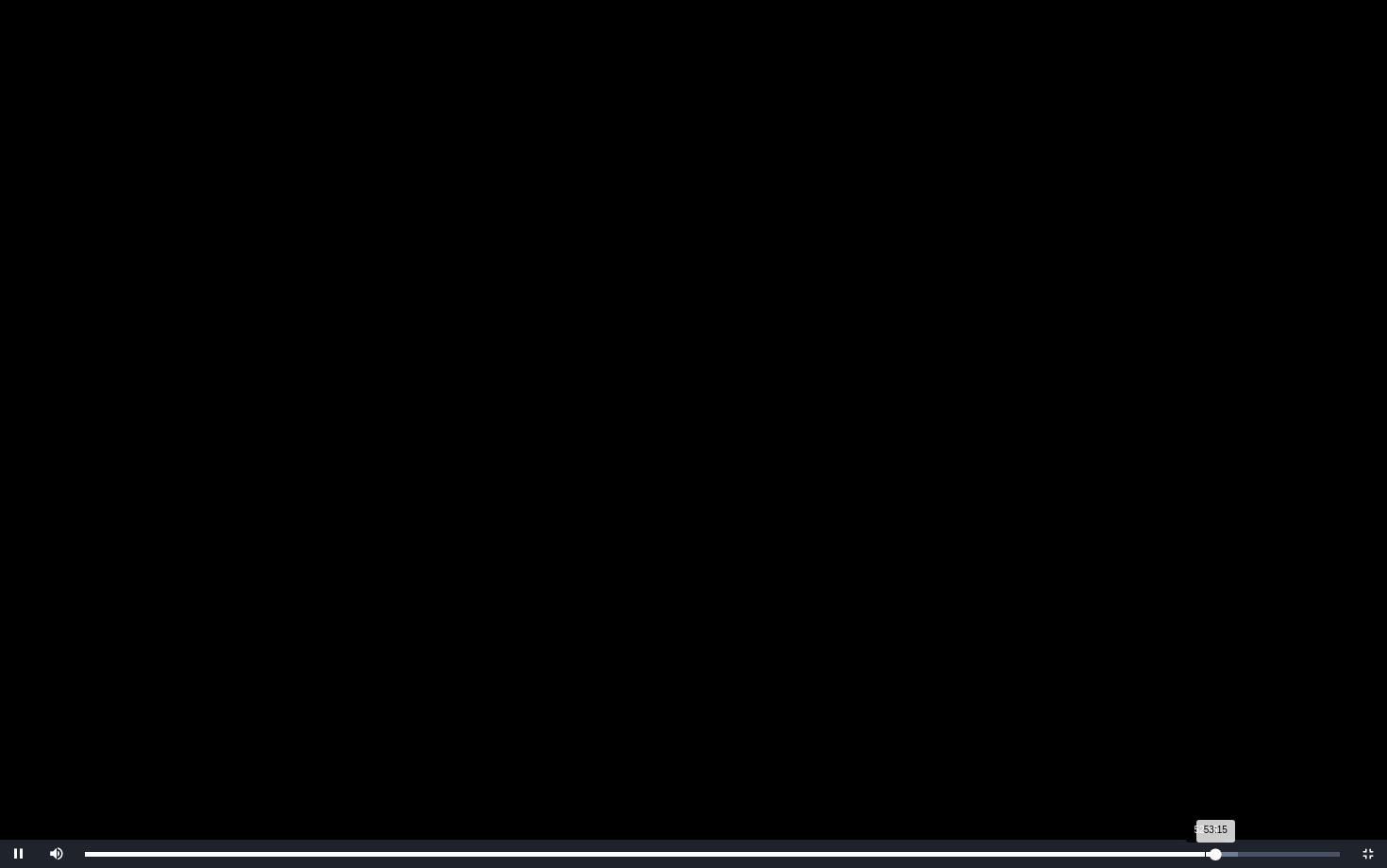 click on "52:45" at bounding box center (1205, 854) 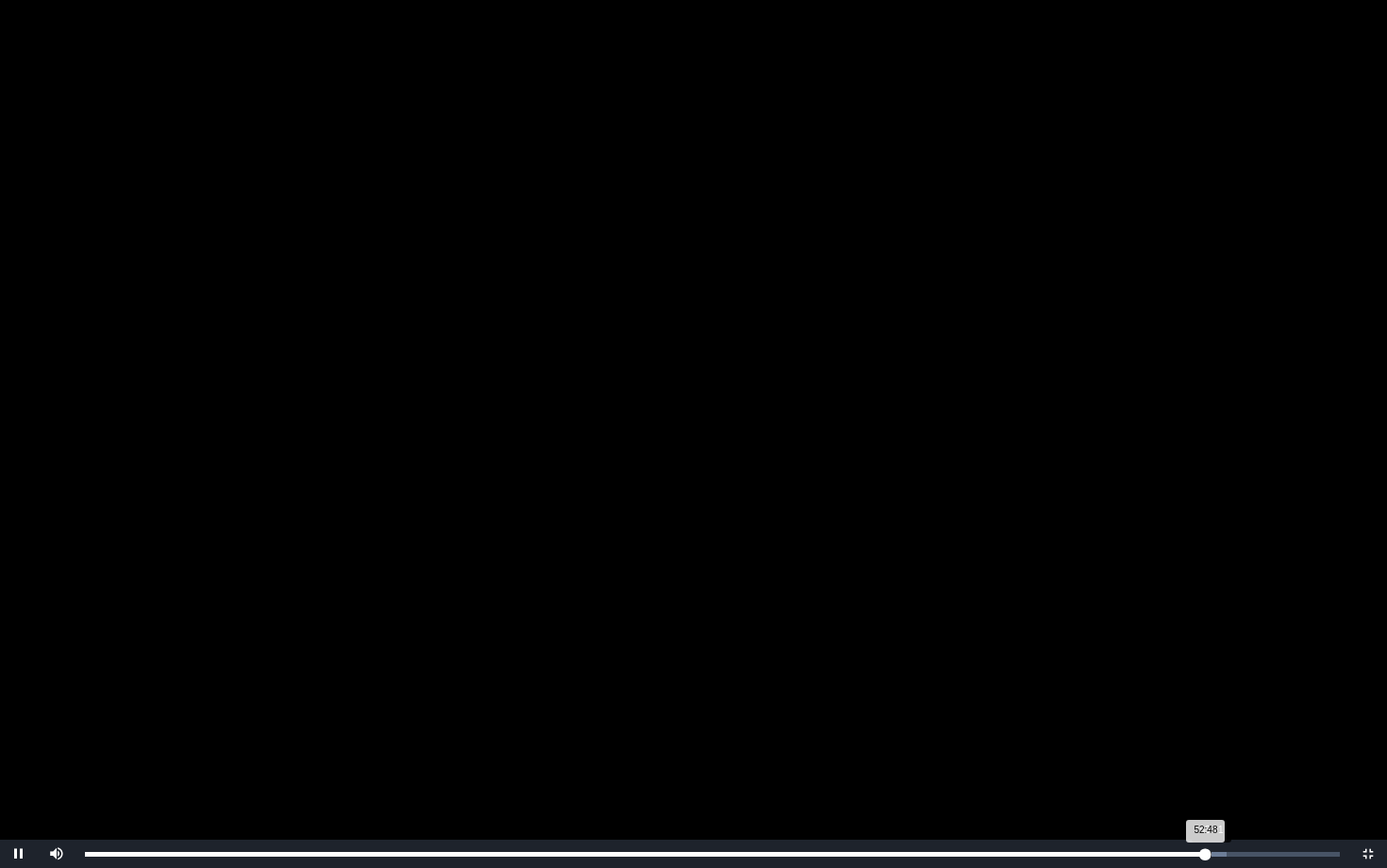 click on "52:48 Progress : 0%" at bounding box center (645, 854) 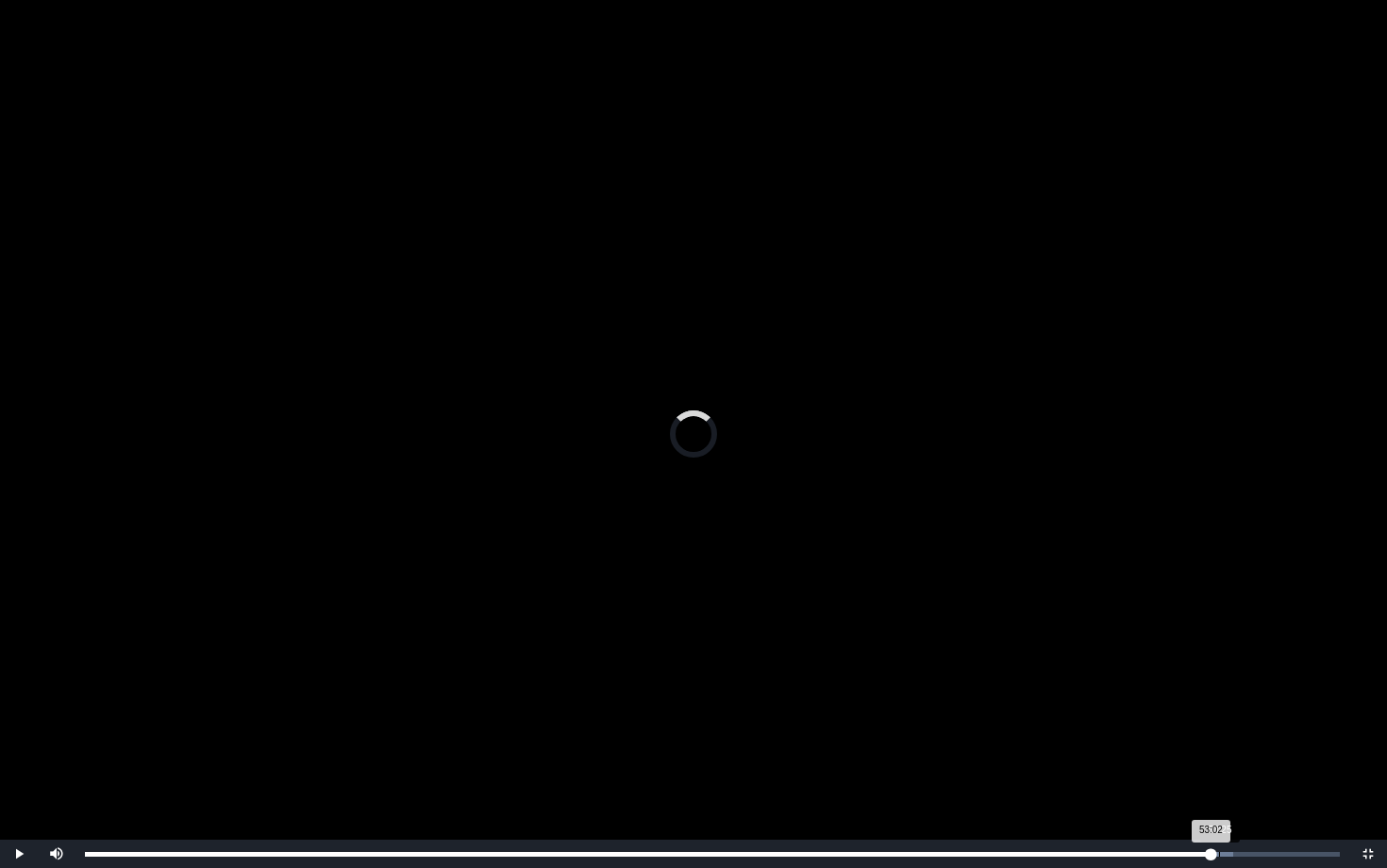click on "Loaded : 0% 53:25 53:02 Progress : 0%" at bounding box center (712, 854) 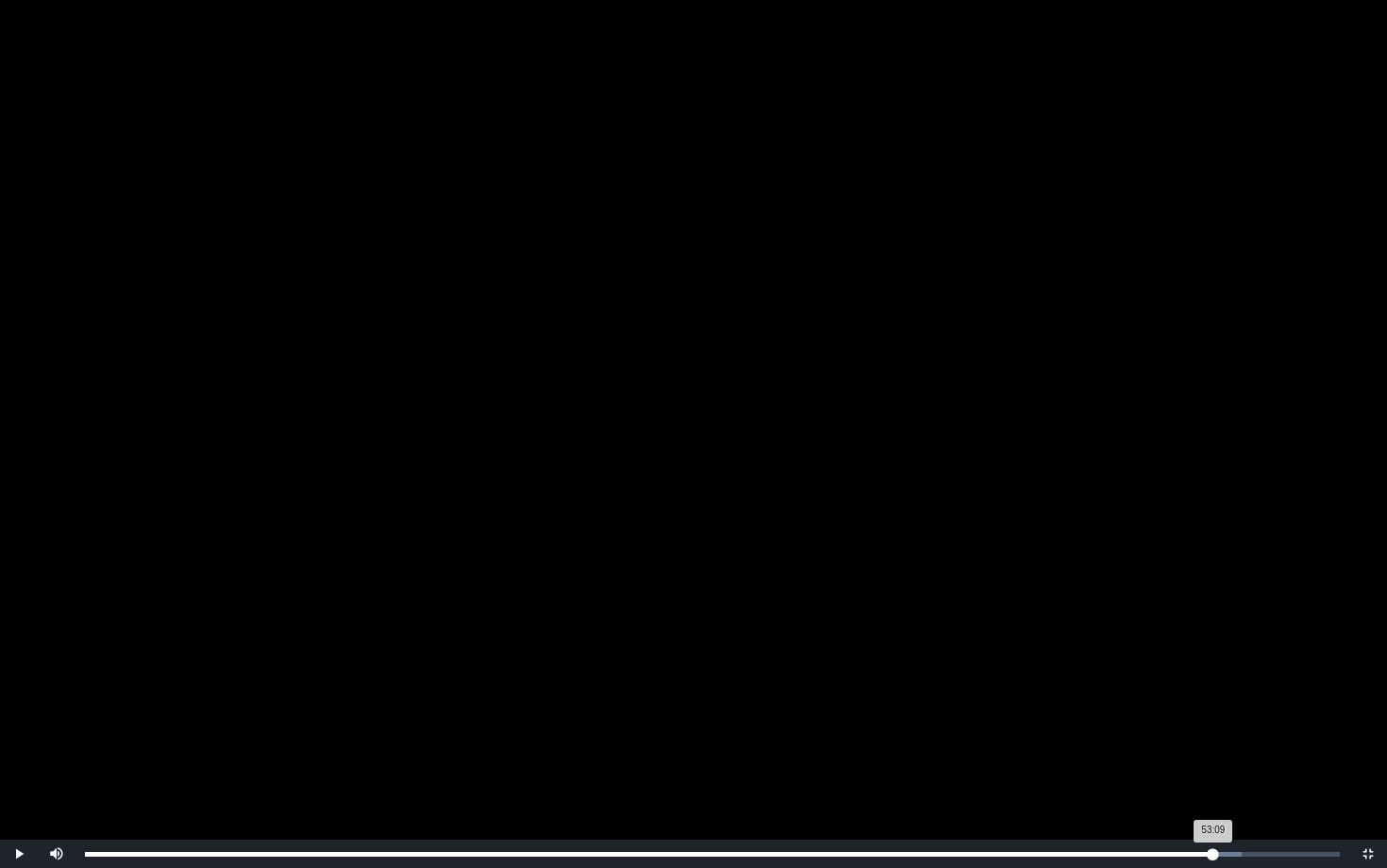 click on "53:09 Progress : 0%" at bounding box center [649, 854] 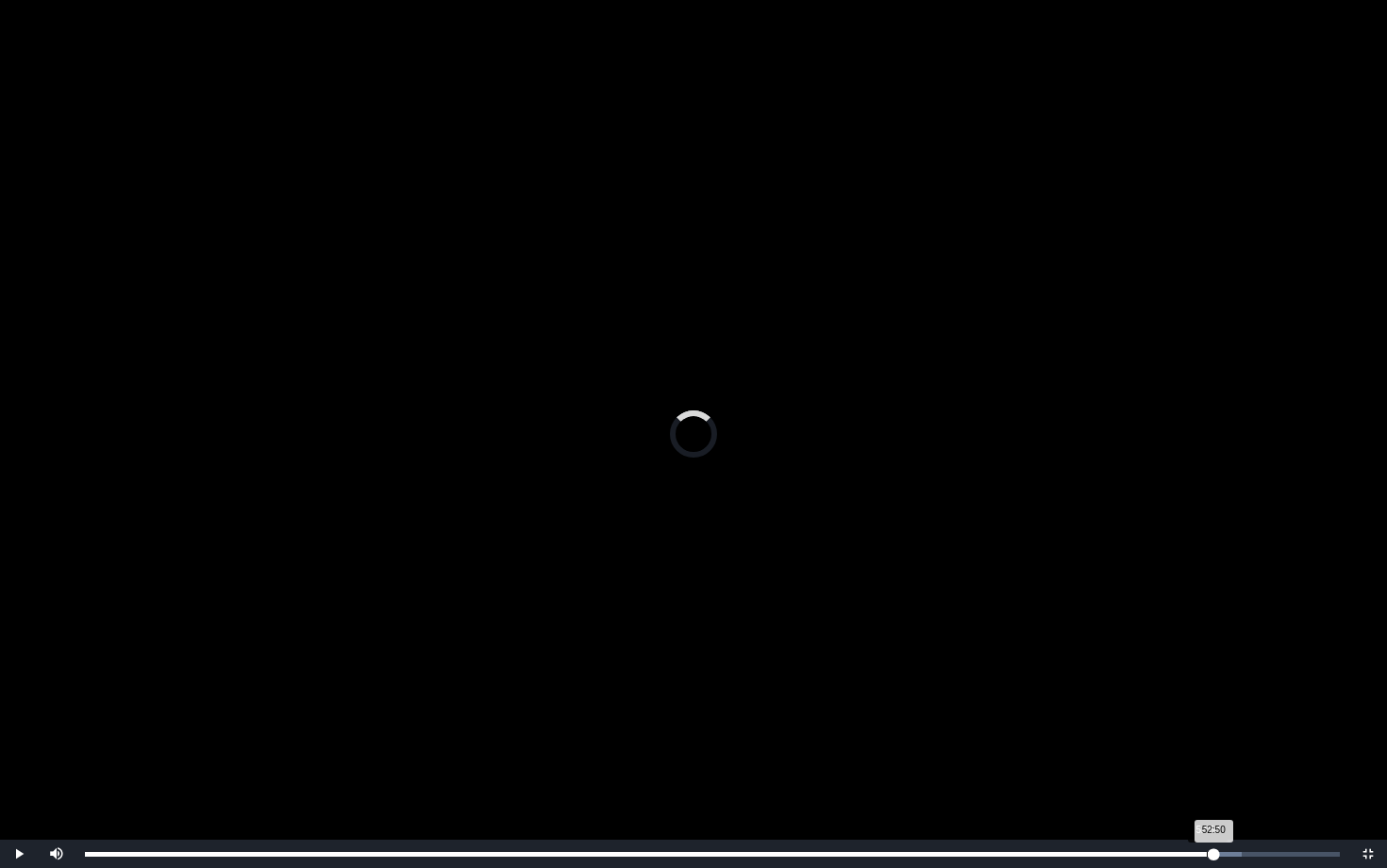 click on "52:50 Progress : 0%" at bounding box center [649, 854] 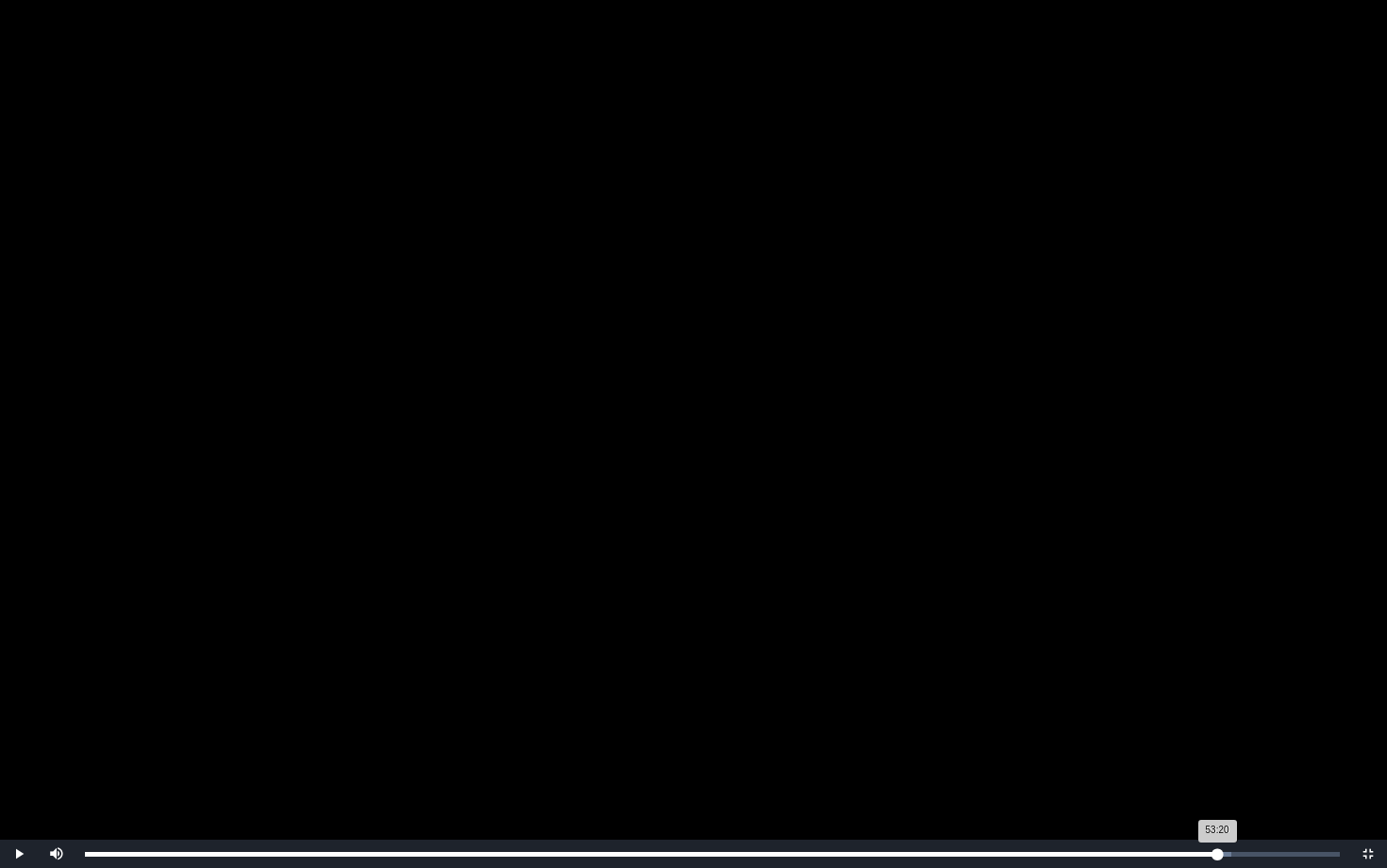 click on "Loaded : 0% 53:20 53:20 Progress : 0%" at bounding box center (712, 854) 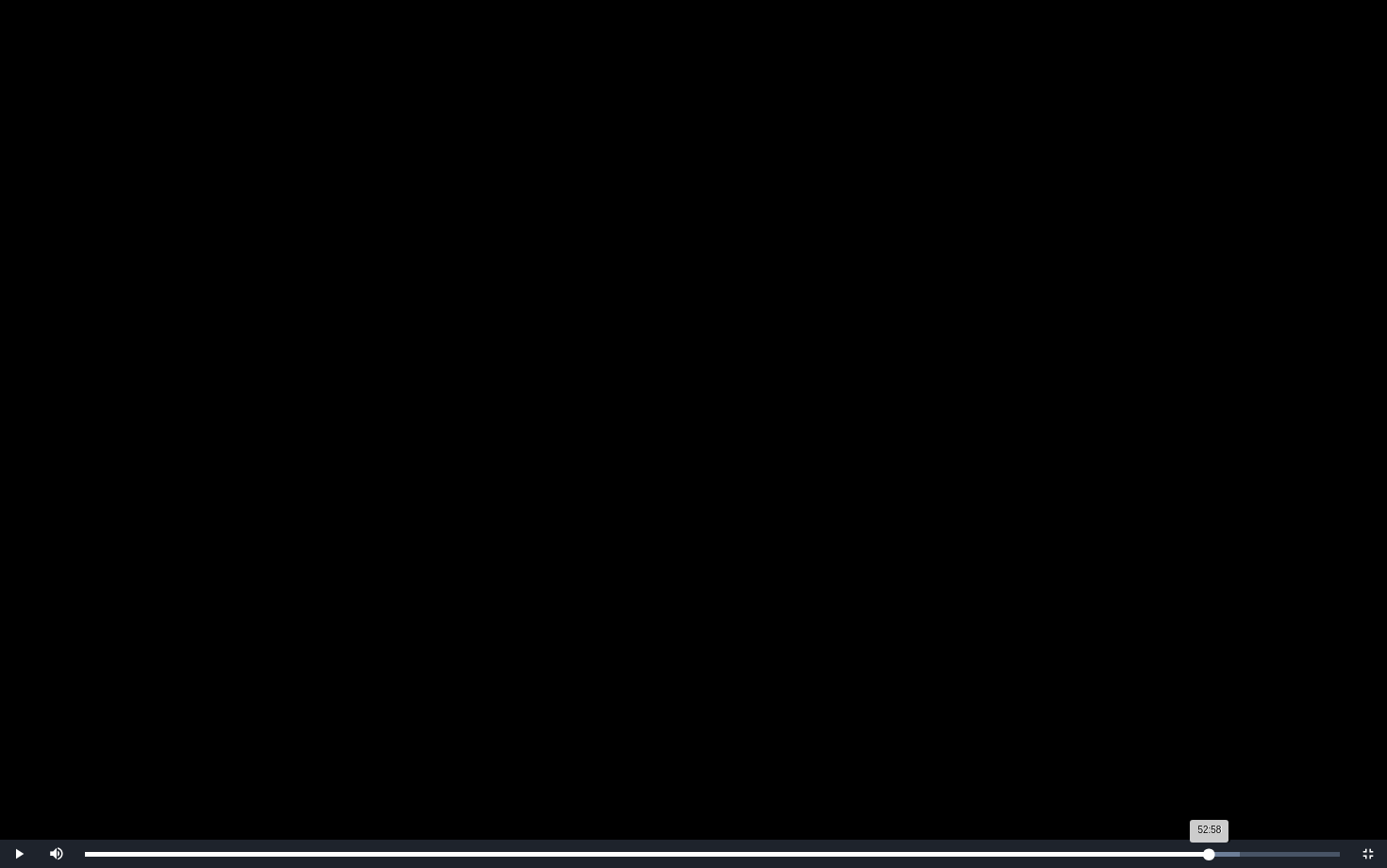click on "Loaded : 0% 52:58 52:58 Progress : 0%" at bounding box center [712, 854] 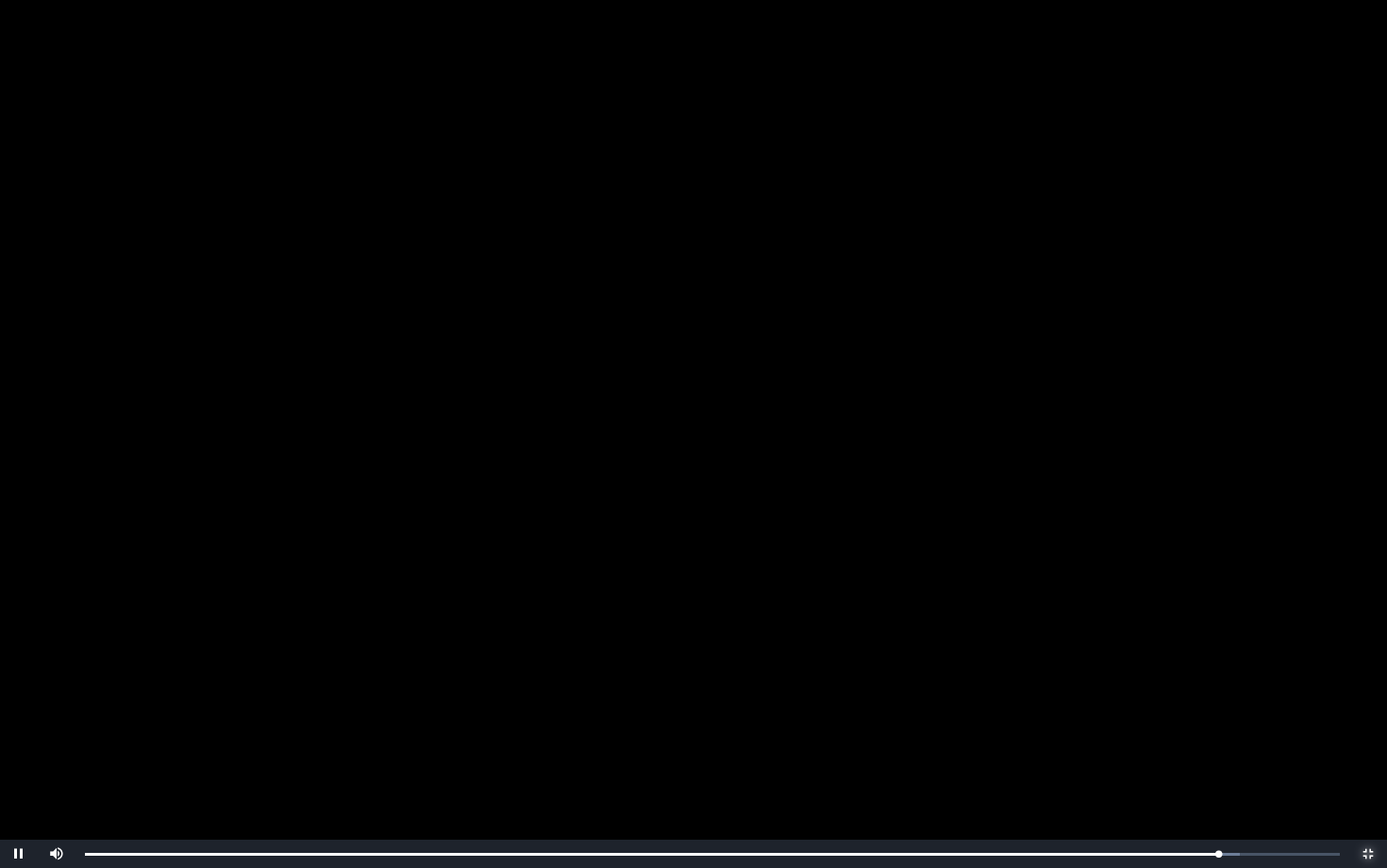 click at bounding box center (1368, 854) 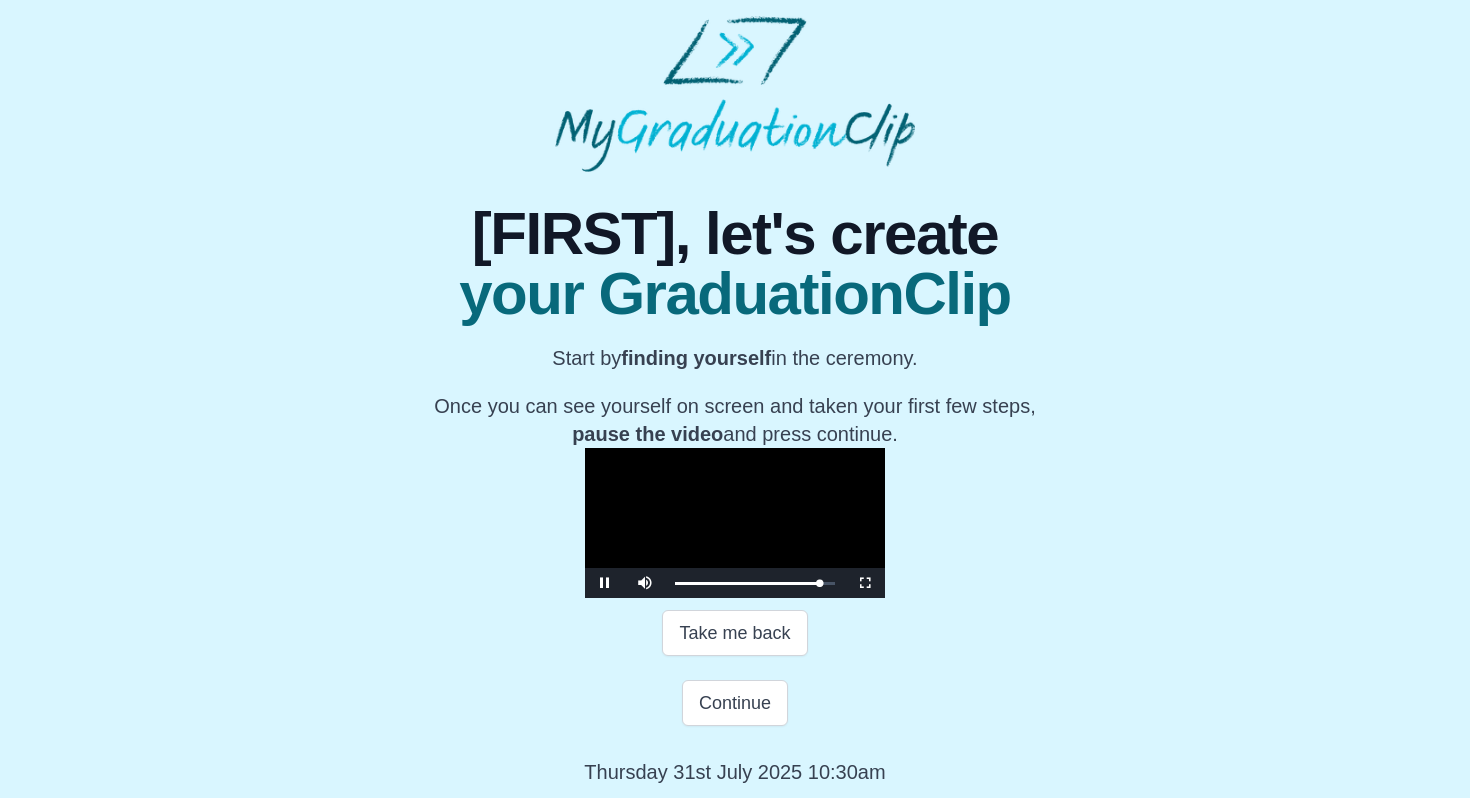 click at bounding box center (735, 523) 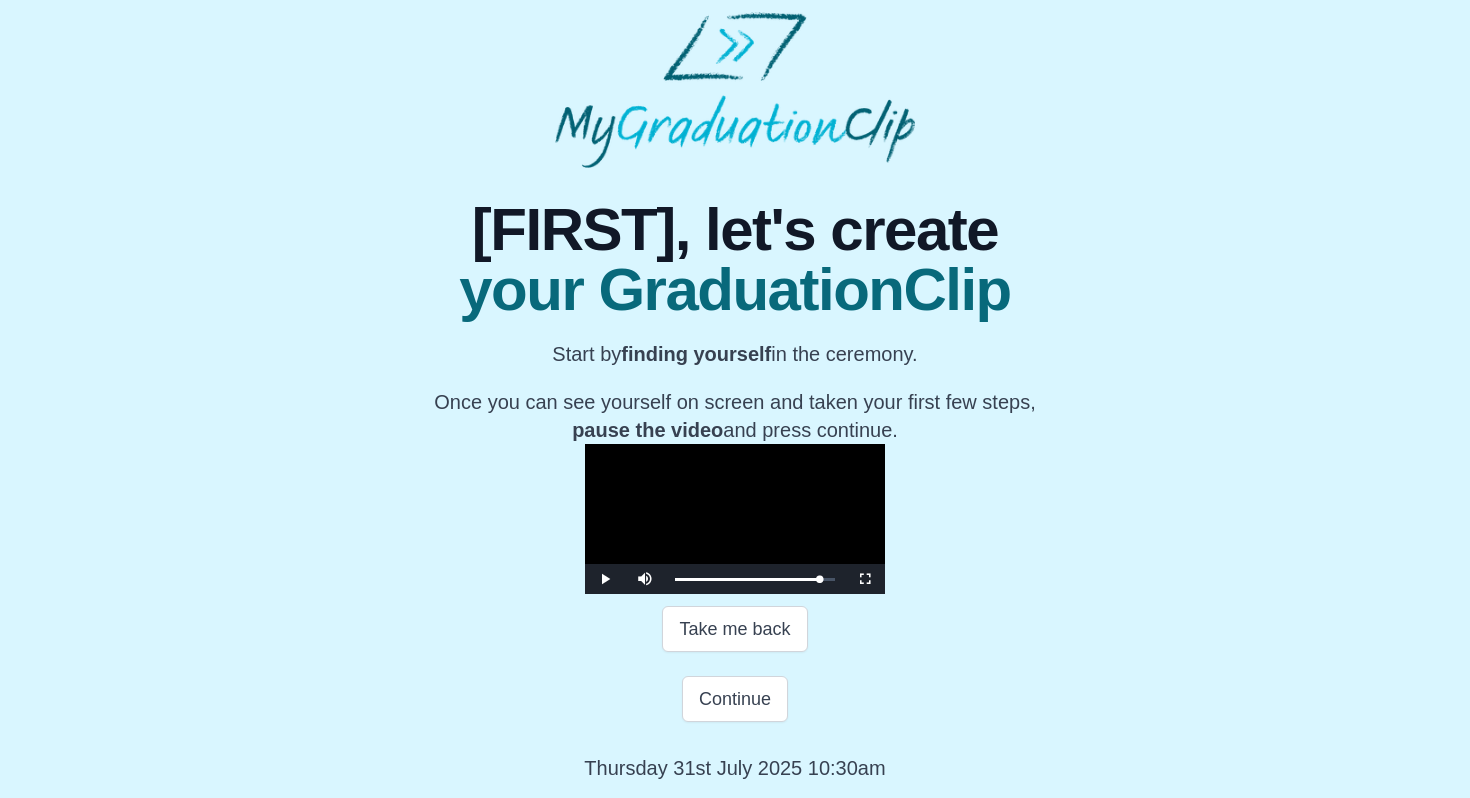 scroll, scrollTop: 268, scrollLeft: 0, axis: vertical 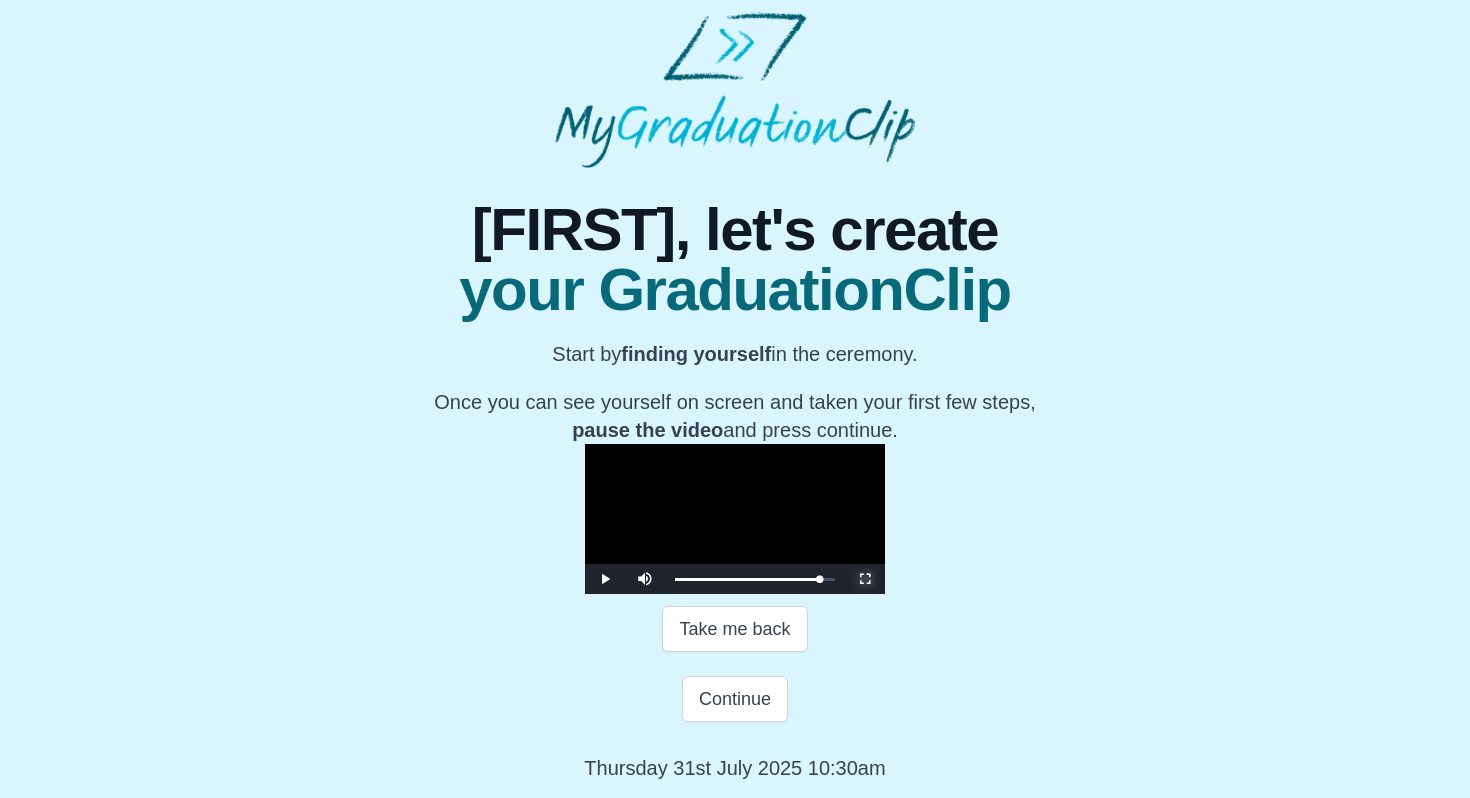 click at bounding box center (865, 579) 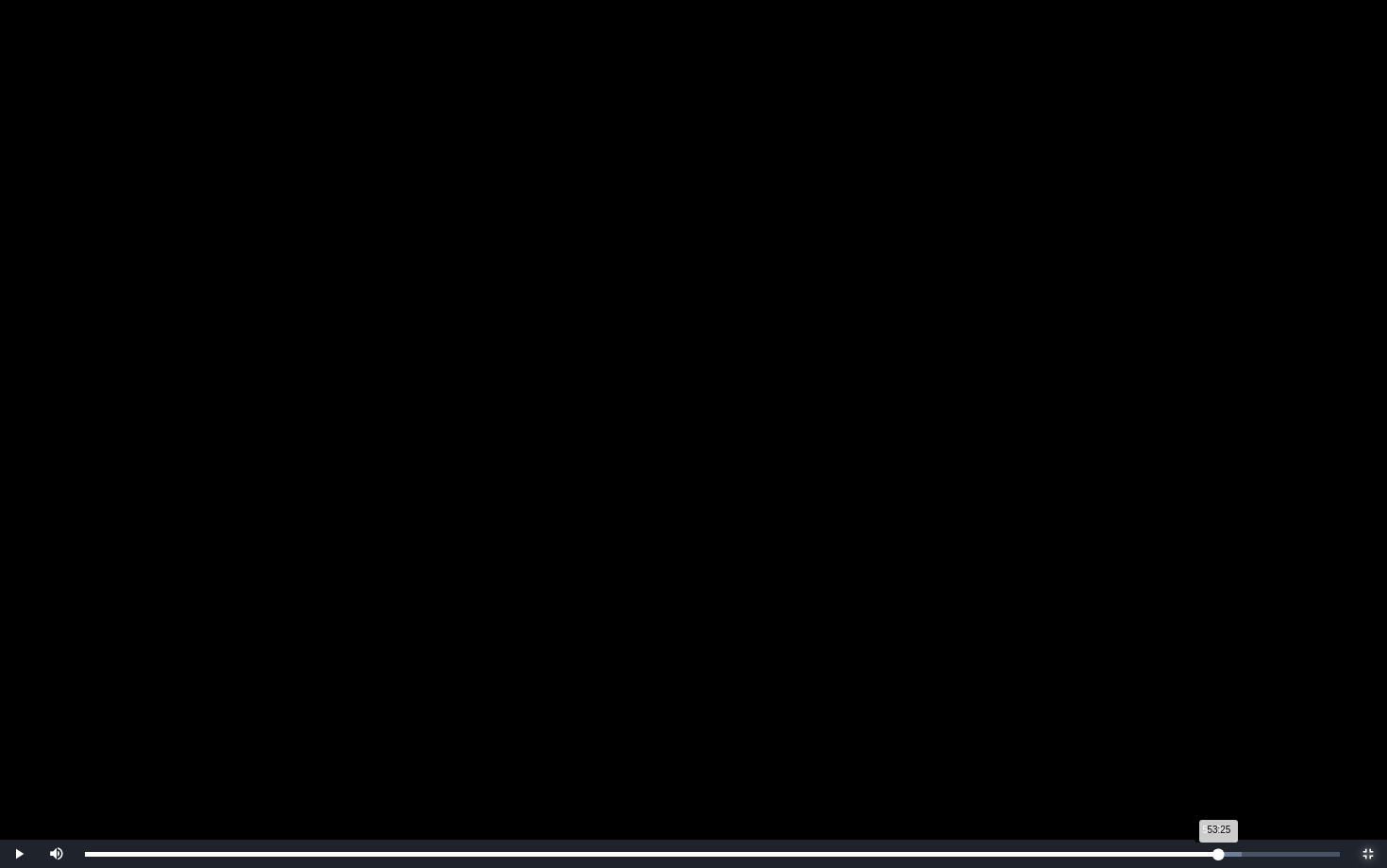 click on "53:25 Progress : 0%" at bounding box center (652, 854) 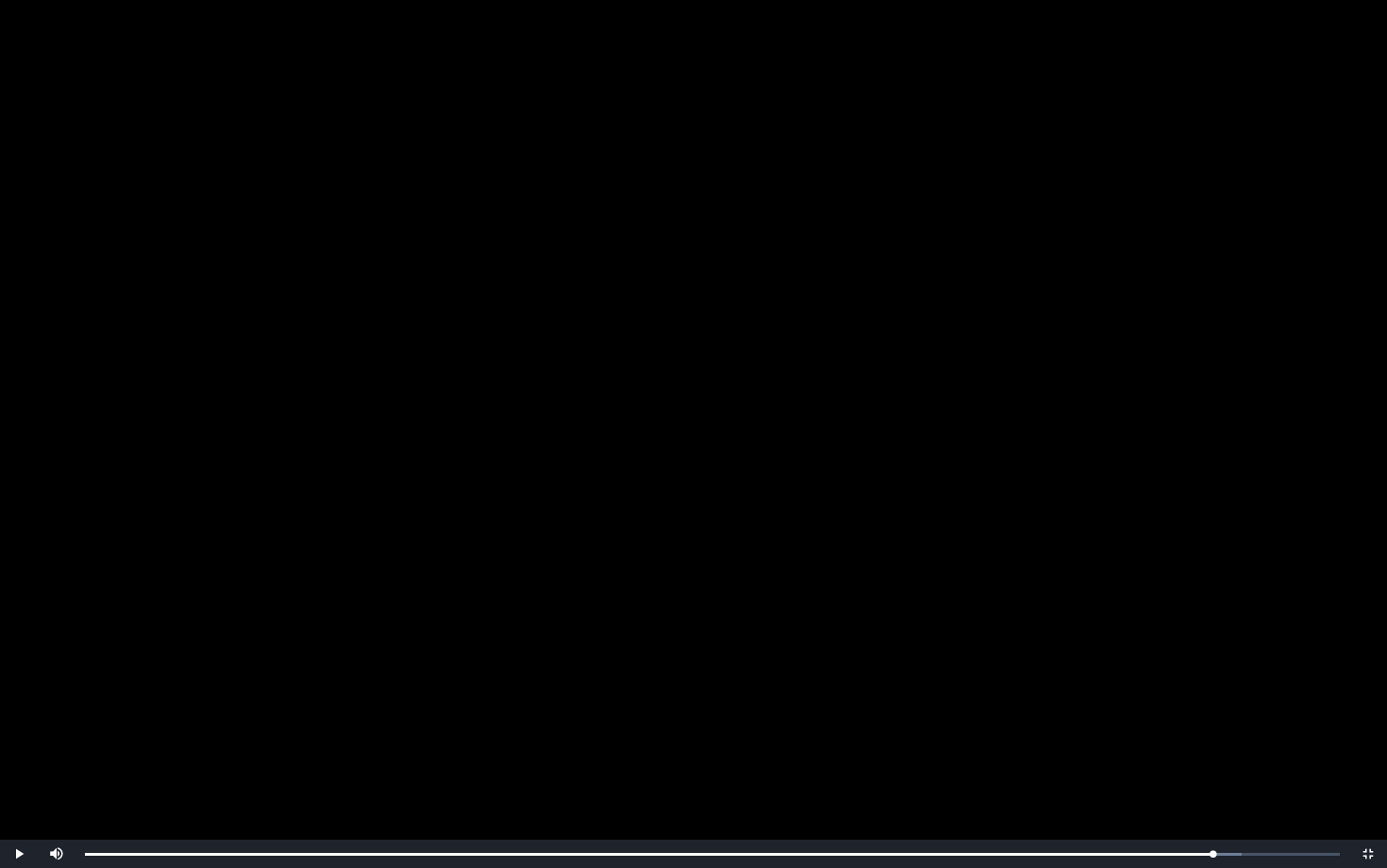 click at bounding box center (694, 434) 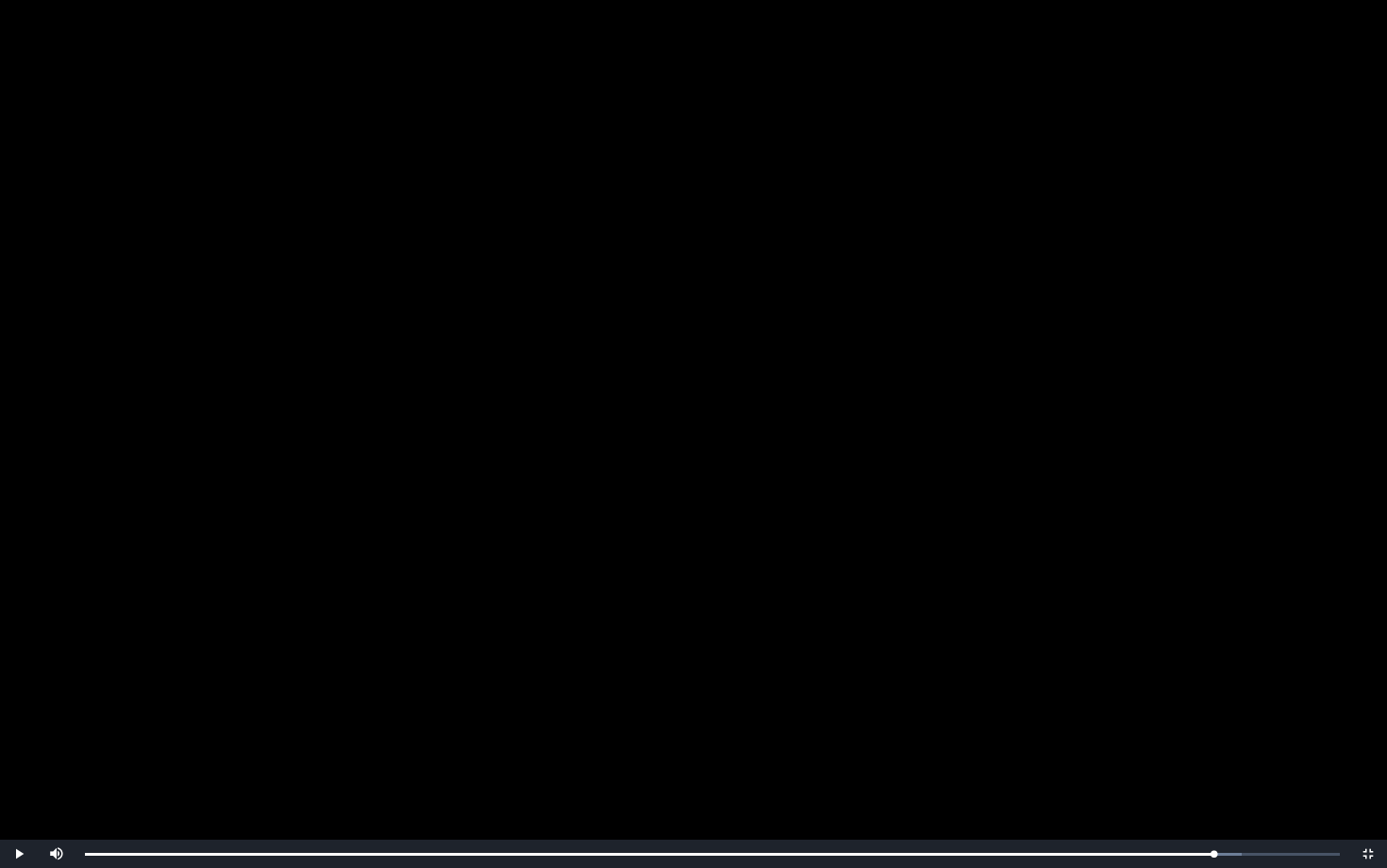 click at bounding box center [694, 434] 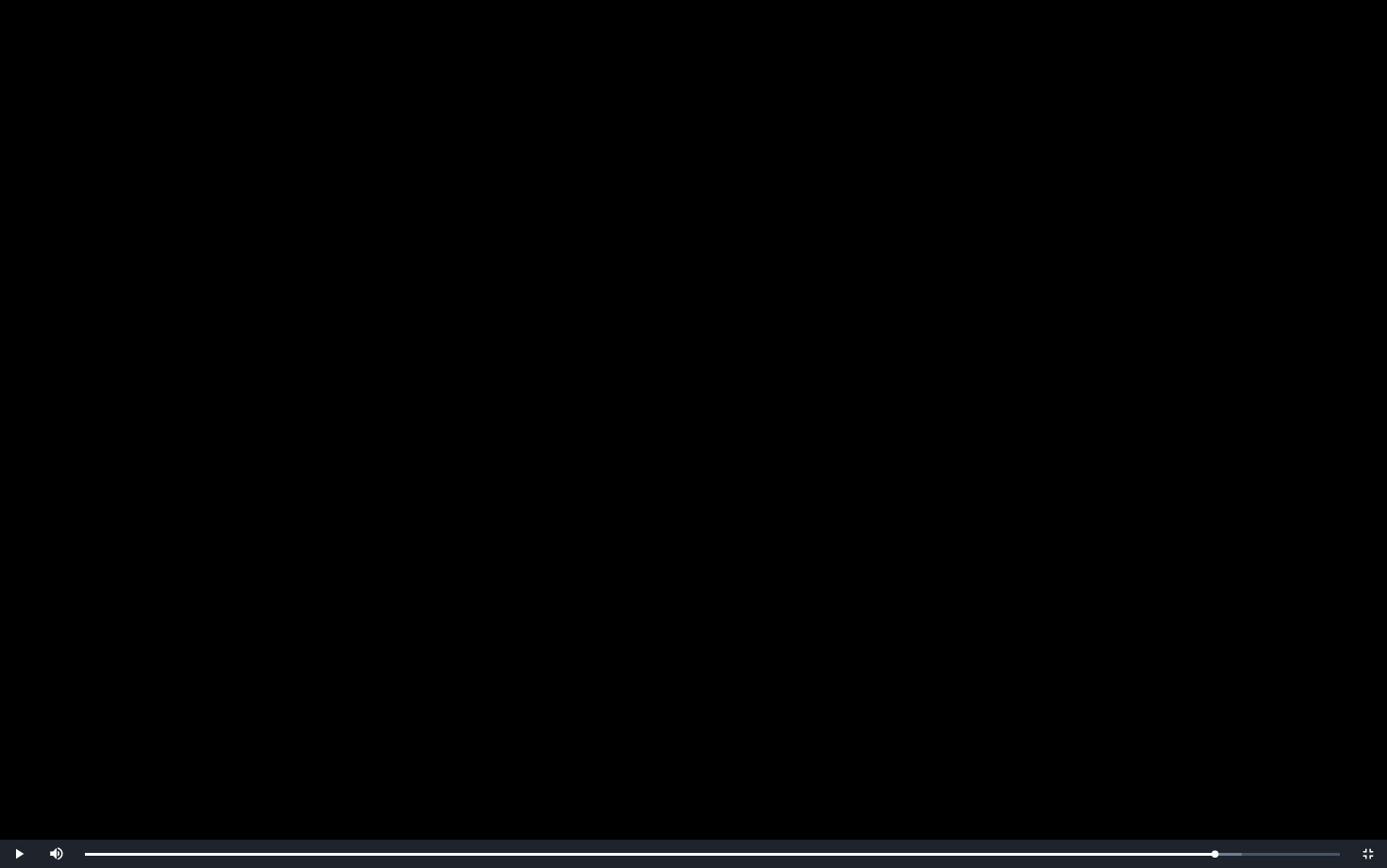 click at bounding box center (694, 434) 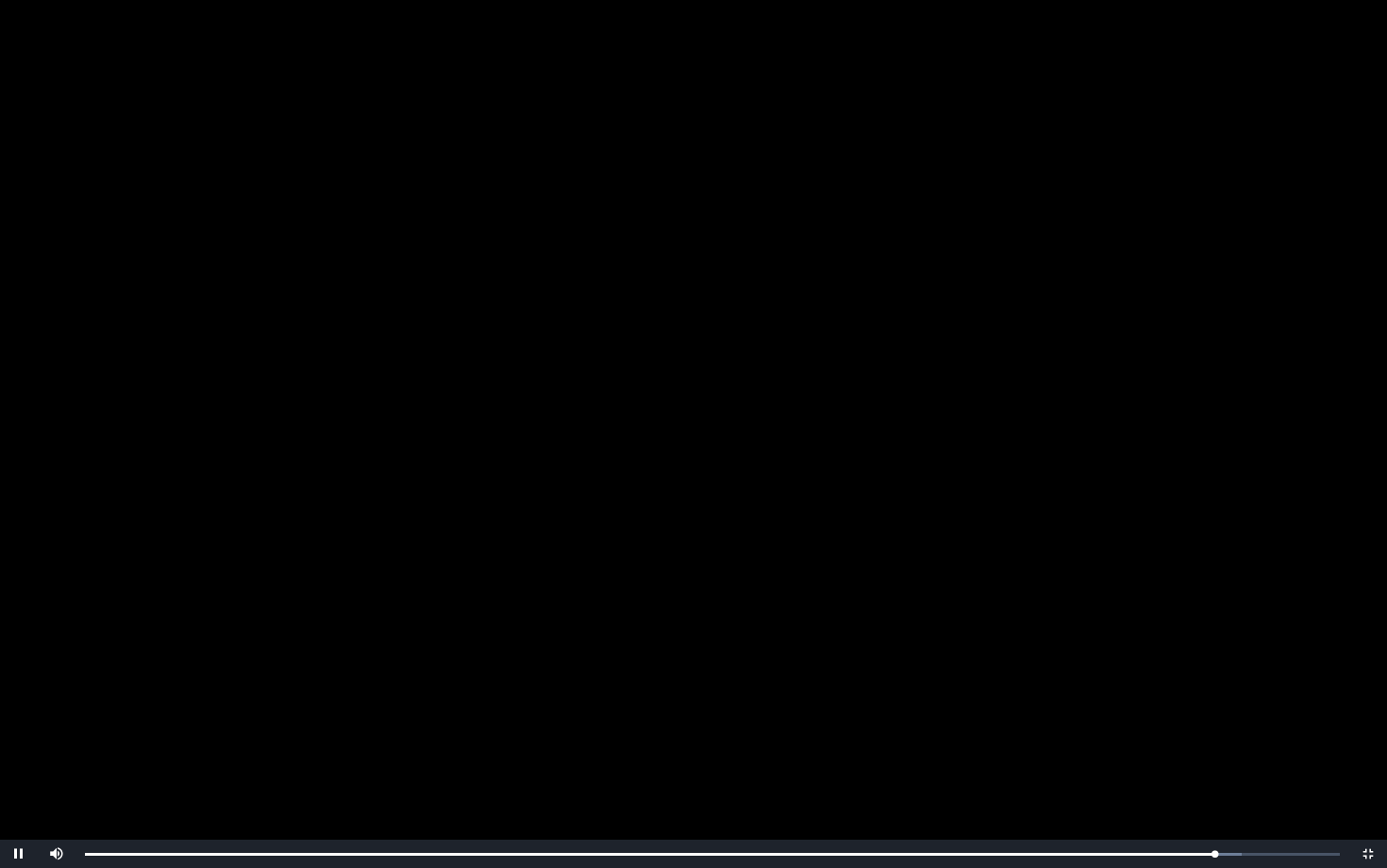 click at bounding box center (694, 434) 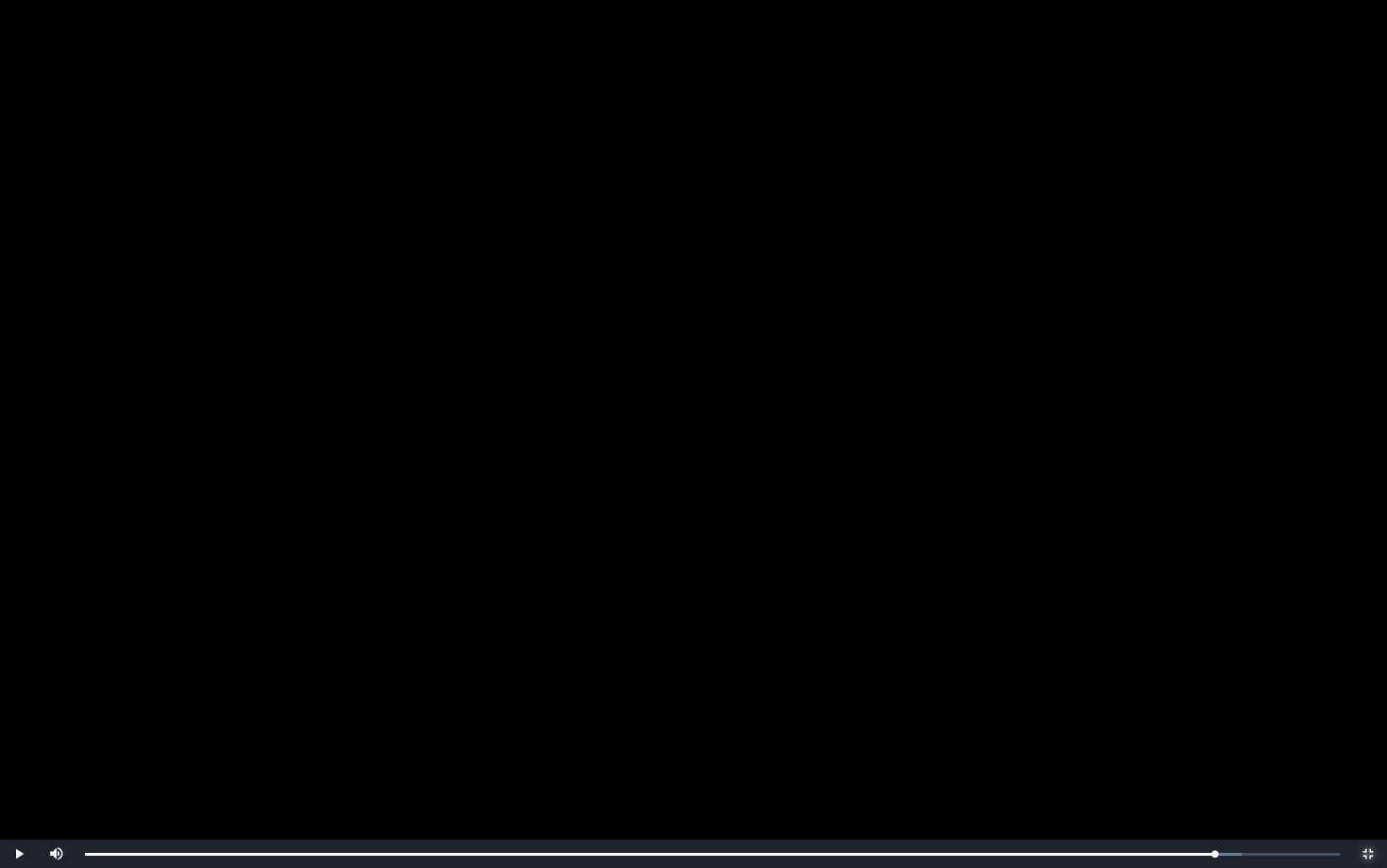 click at bounding box center [1368, 854] 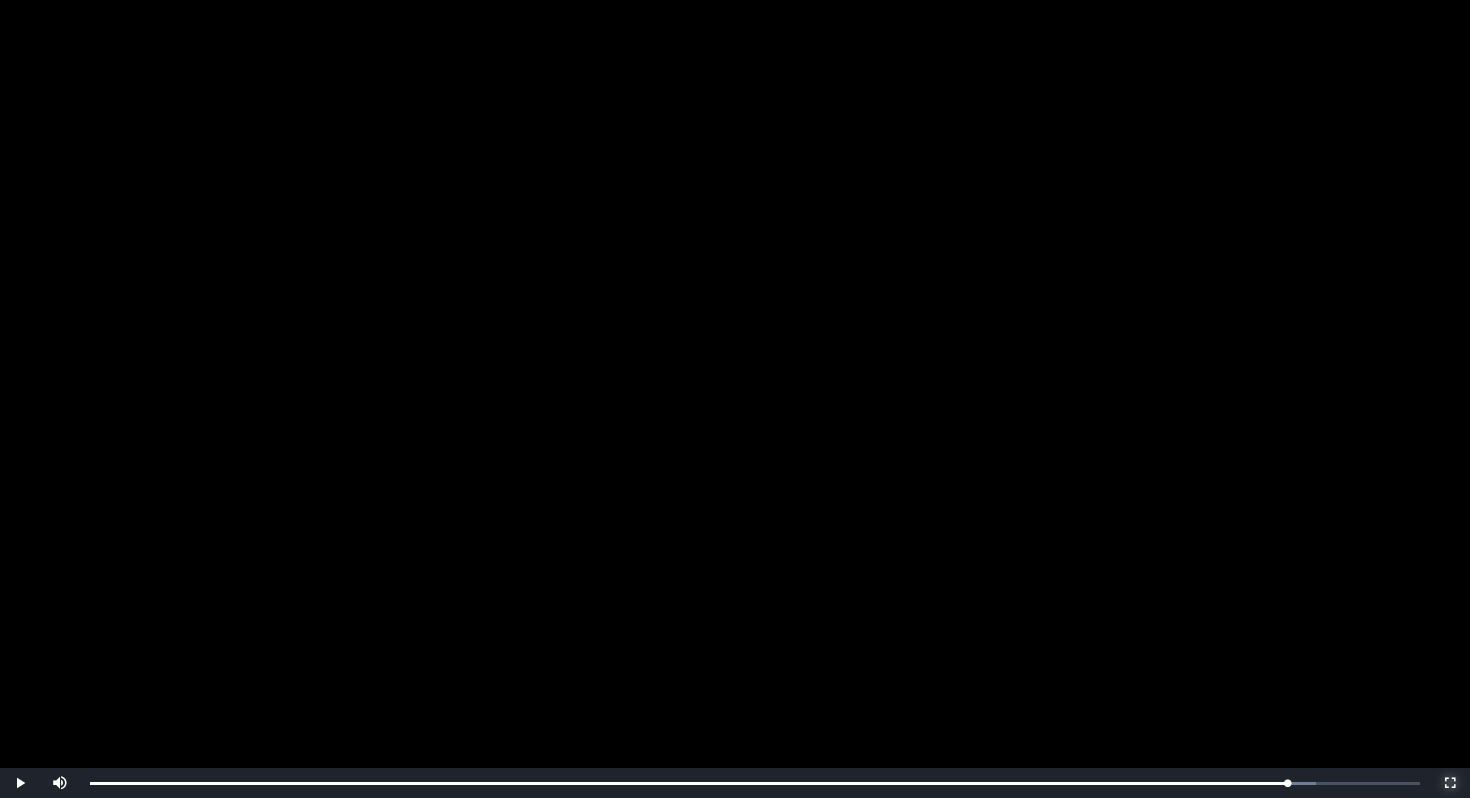 scroll, scrollTop: 268, scrollLeft: 0, axis: vertical 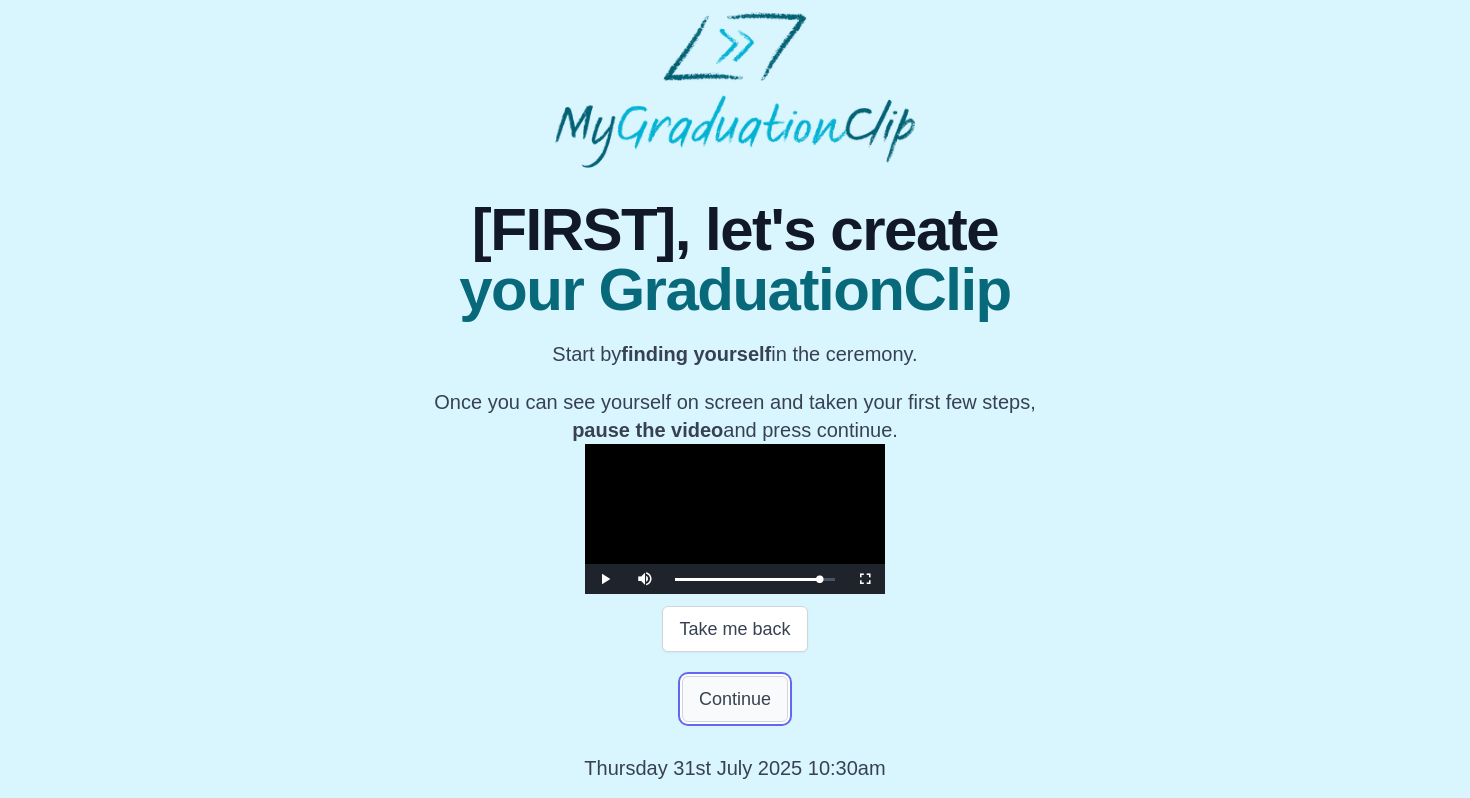 click on "Continue" at bounding box center (735, 699) 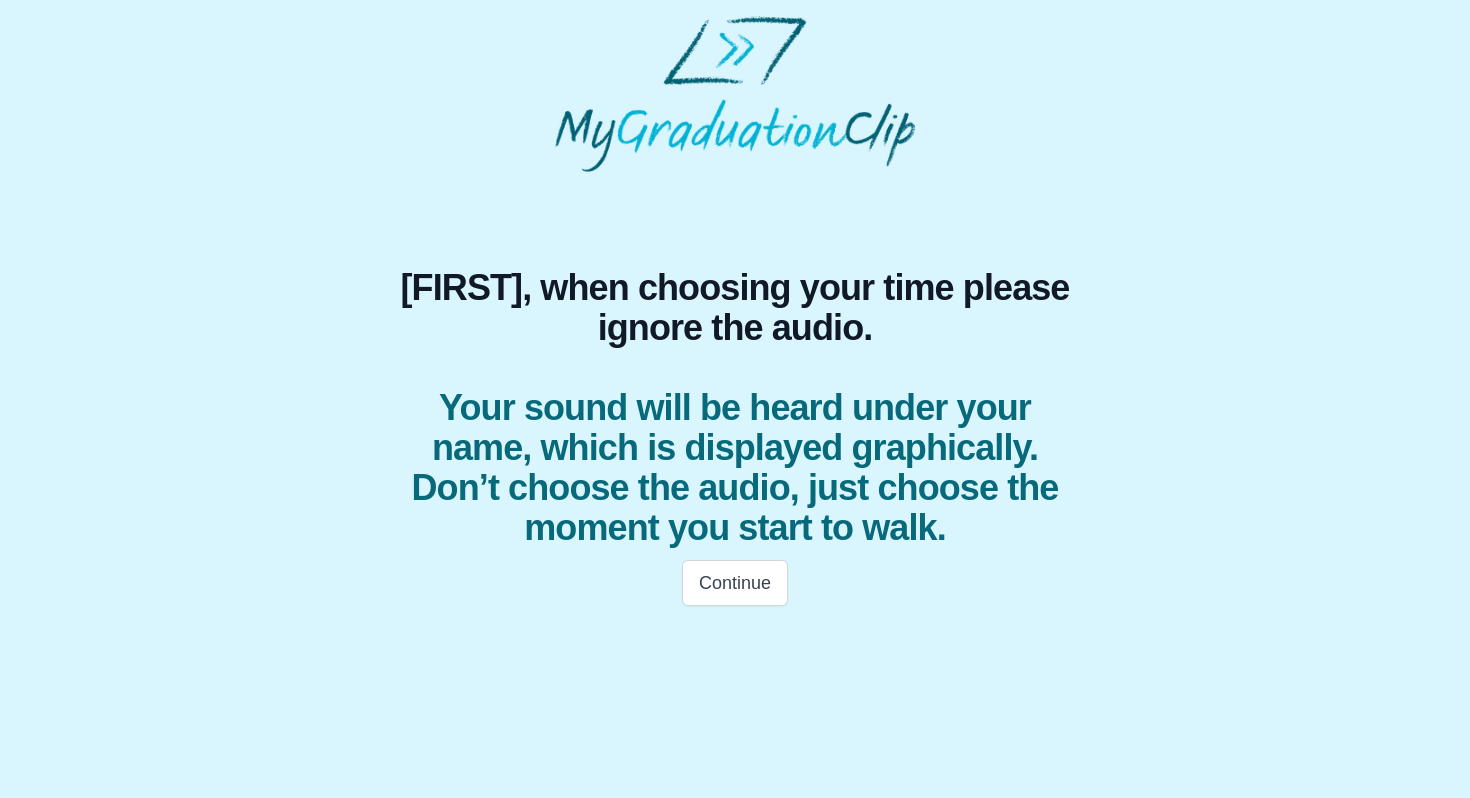 scroll, scrollTop: 0, scrollLeft: 0, axis: both 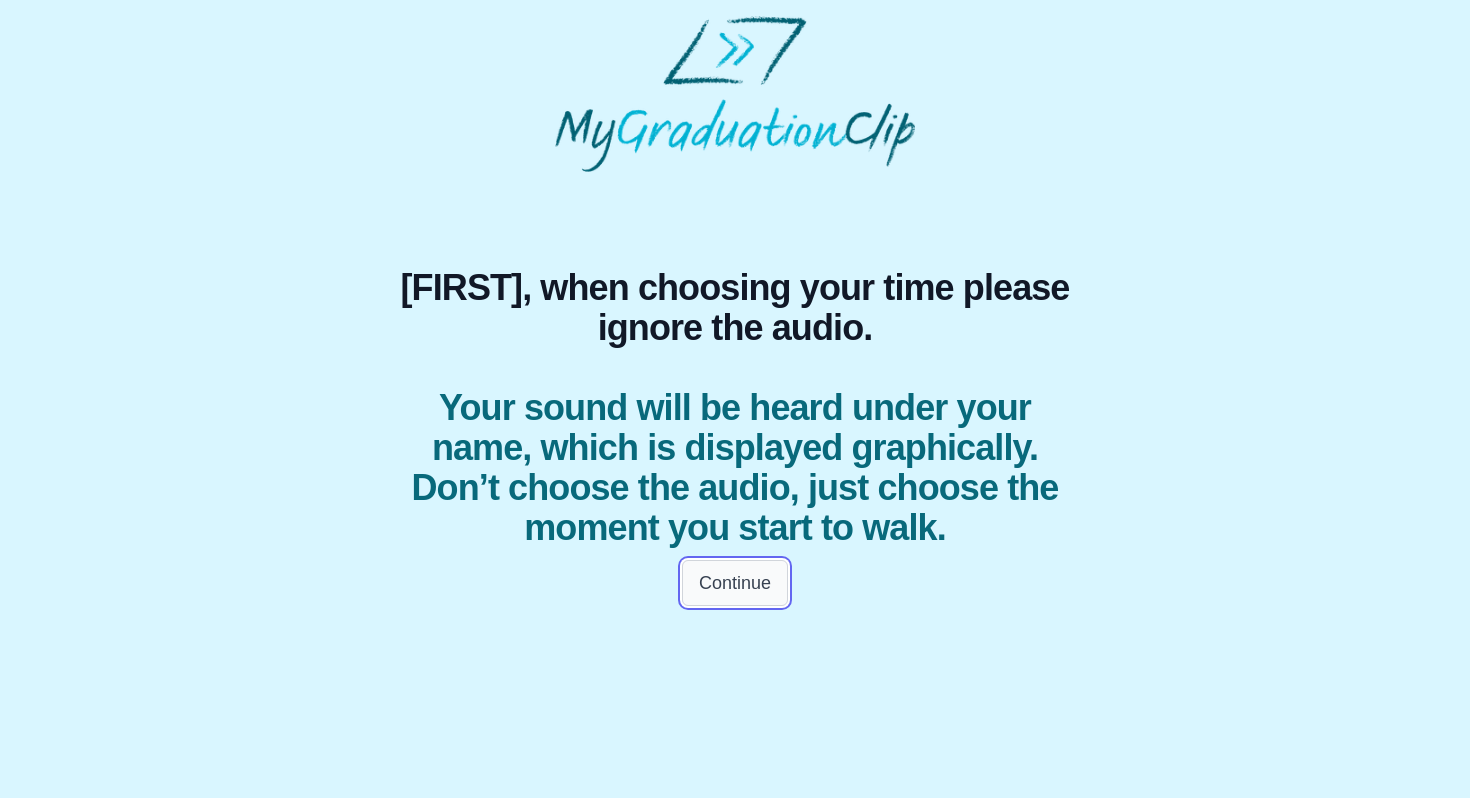 click on "Continue" at bounding box center [735, 583] 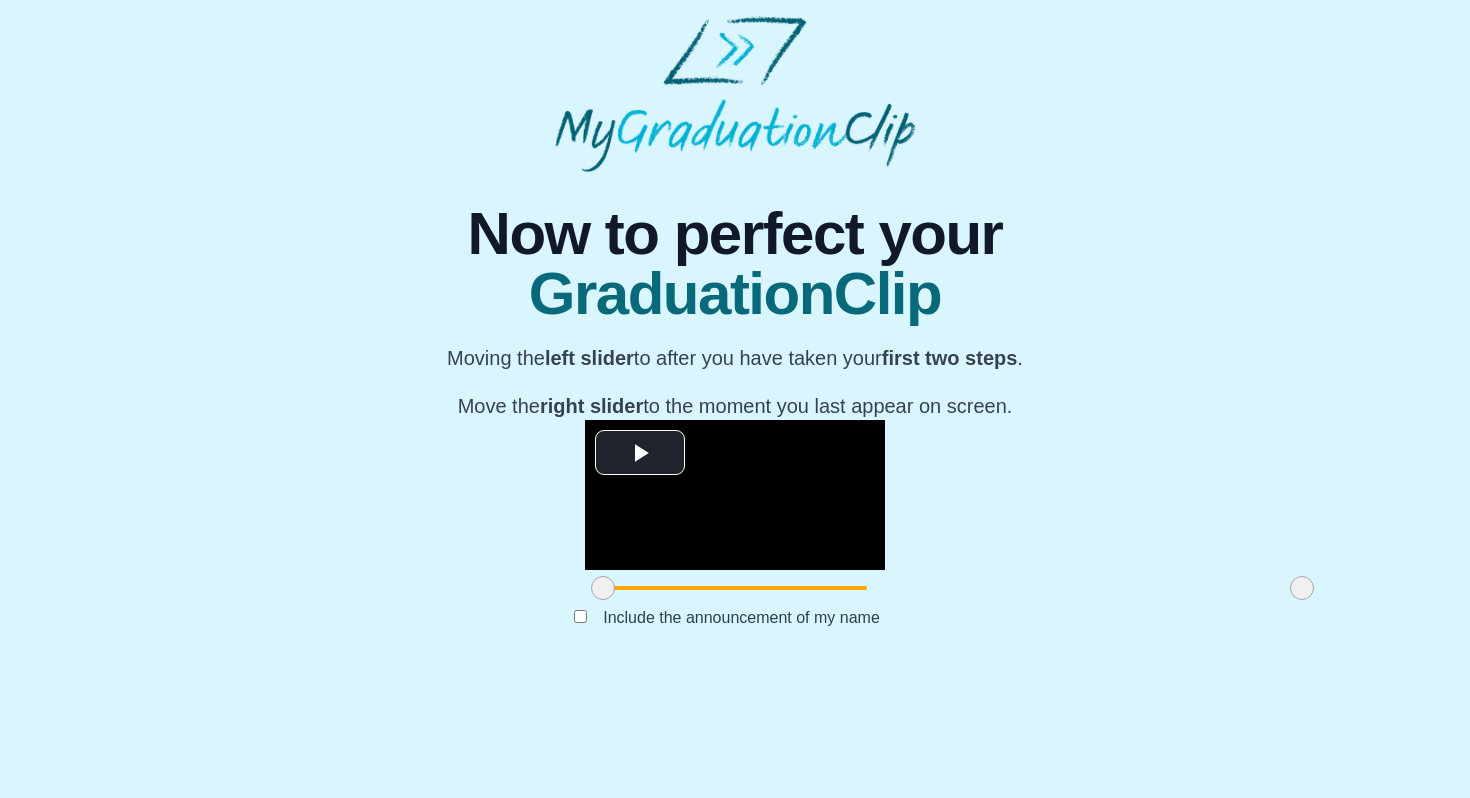 scroll, scrollTop: 150, scrollLeft: 0, axis: vertical 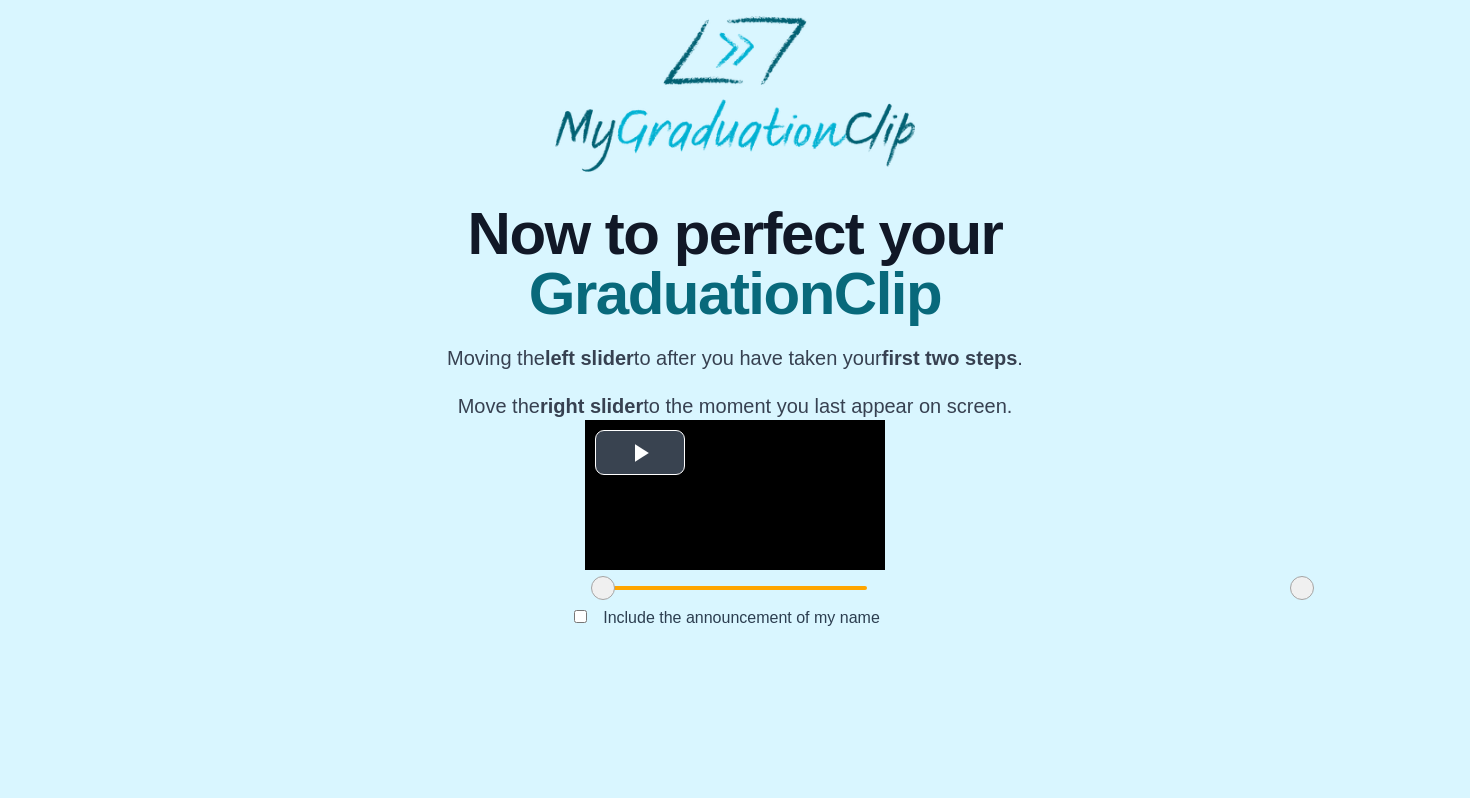 click on "Play Video" at bounding box center (640, 452) 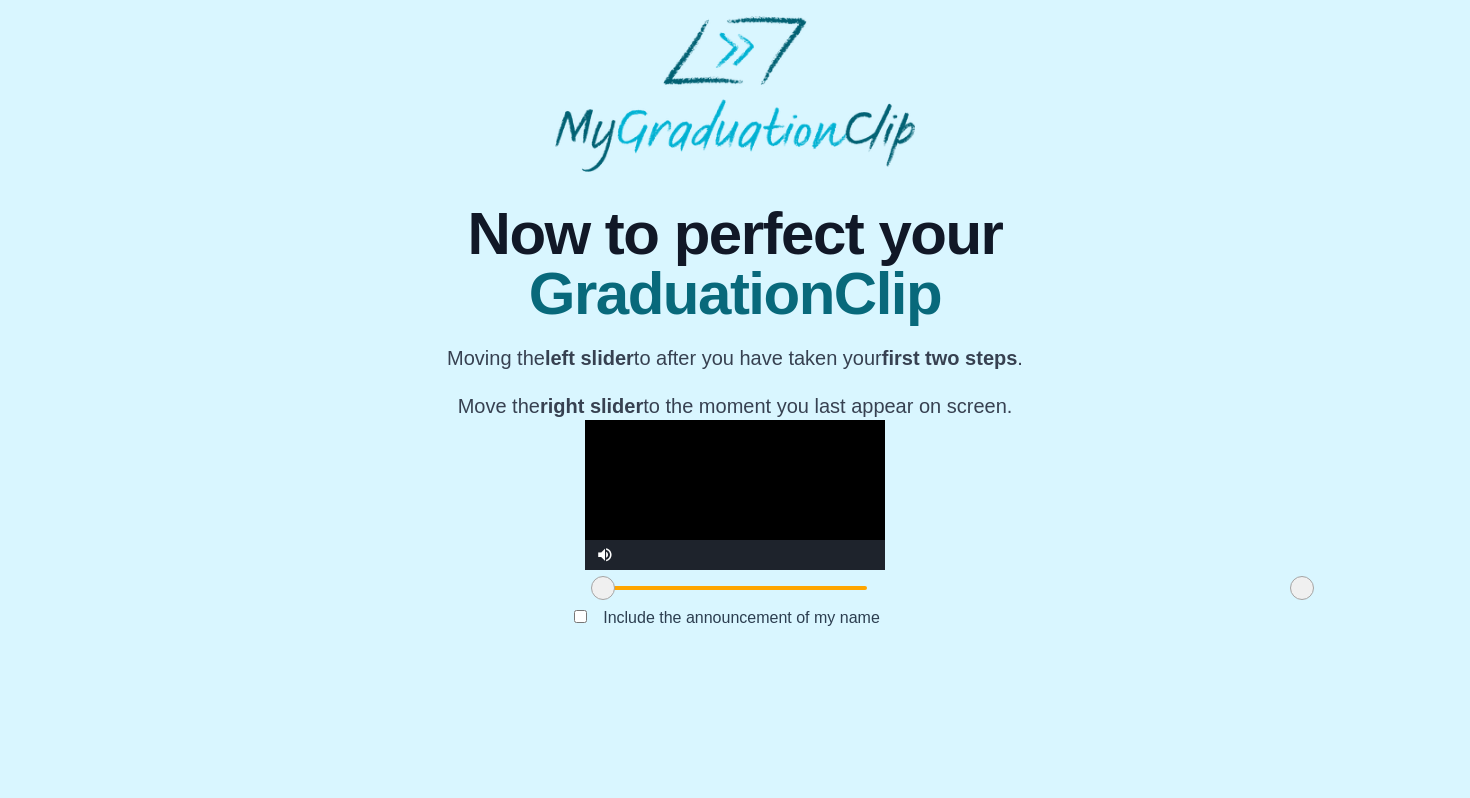 click at bounding box center [735, 495] 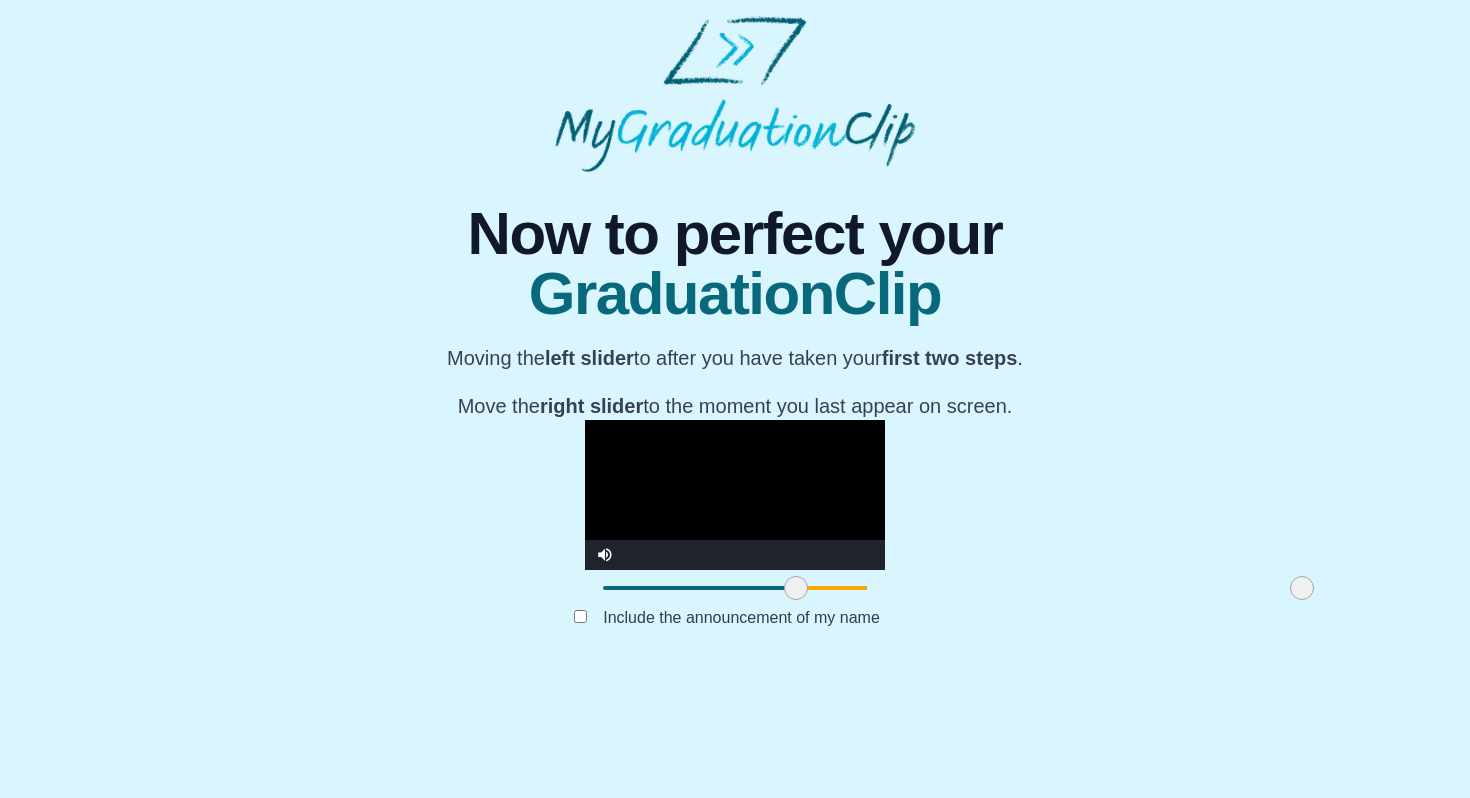 click on "**********" at bounding box center [735, 420] 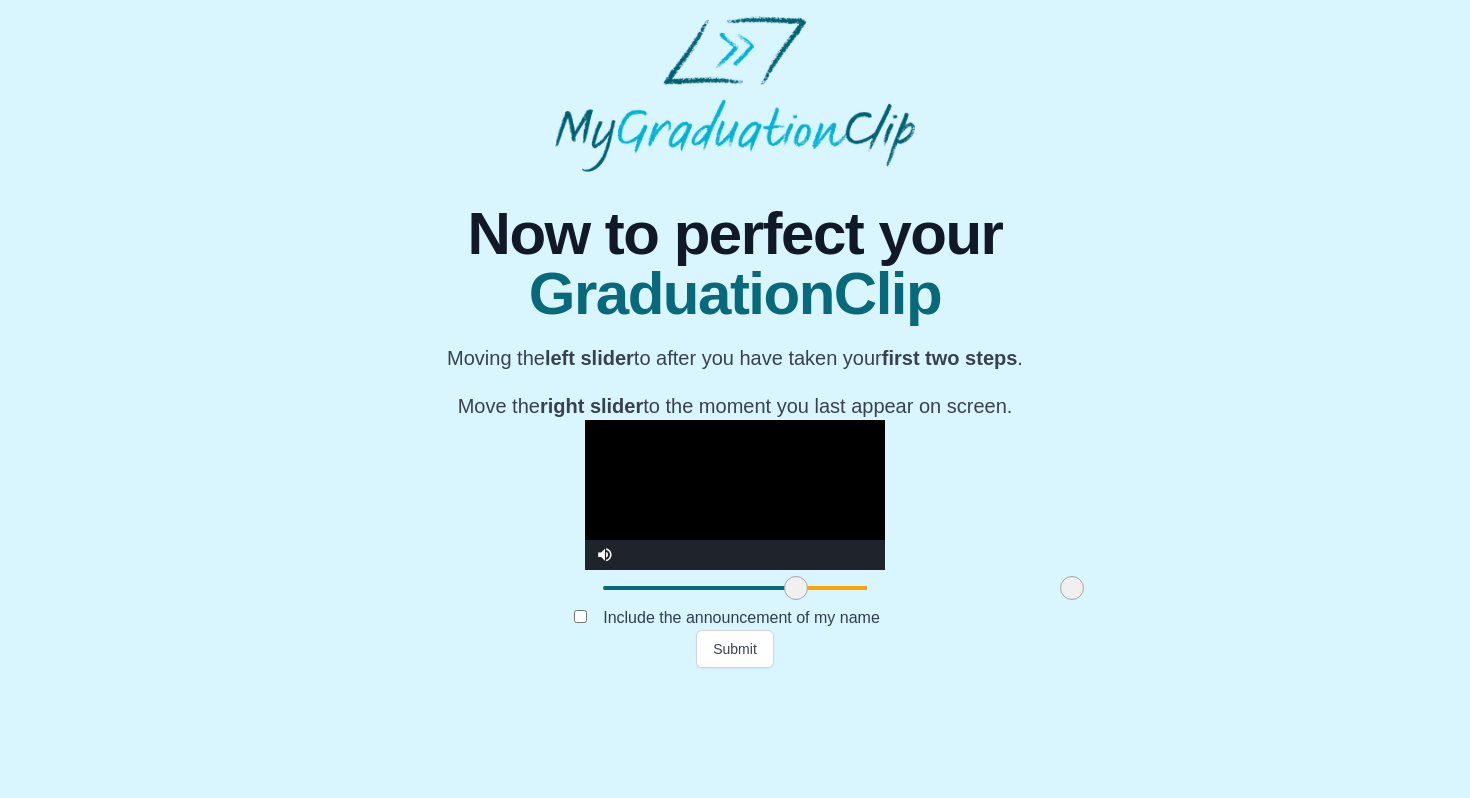 drag, startPoint x: 1088, startPoint y: 702, endPoint x: 858, endPoint y: 712, distance: 230.21729 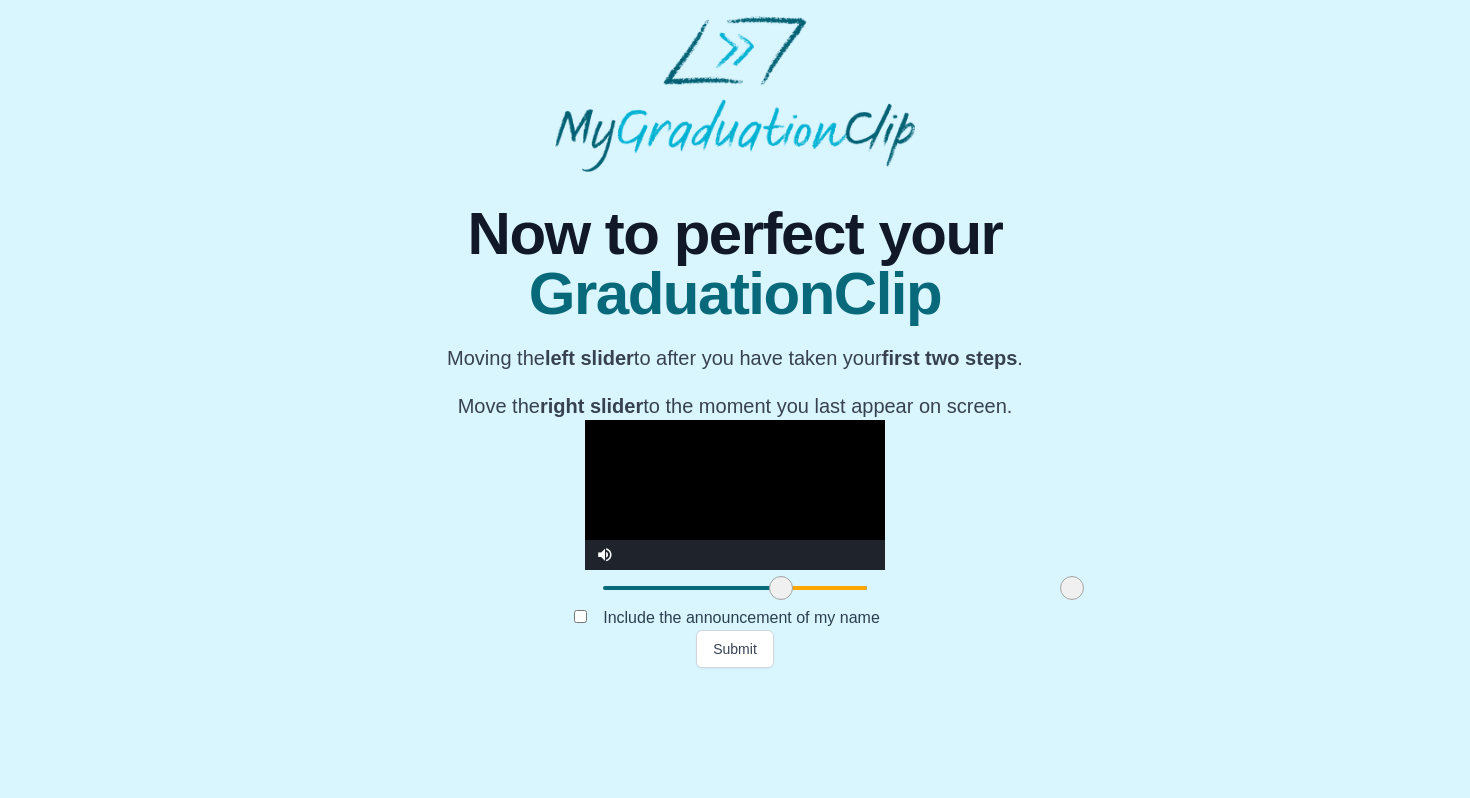 drag, startPoint x: 576, startPoint y: 699, endPoint x: 561, endPoint y: 701, distance: 15.132746 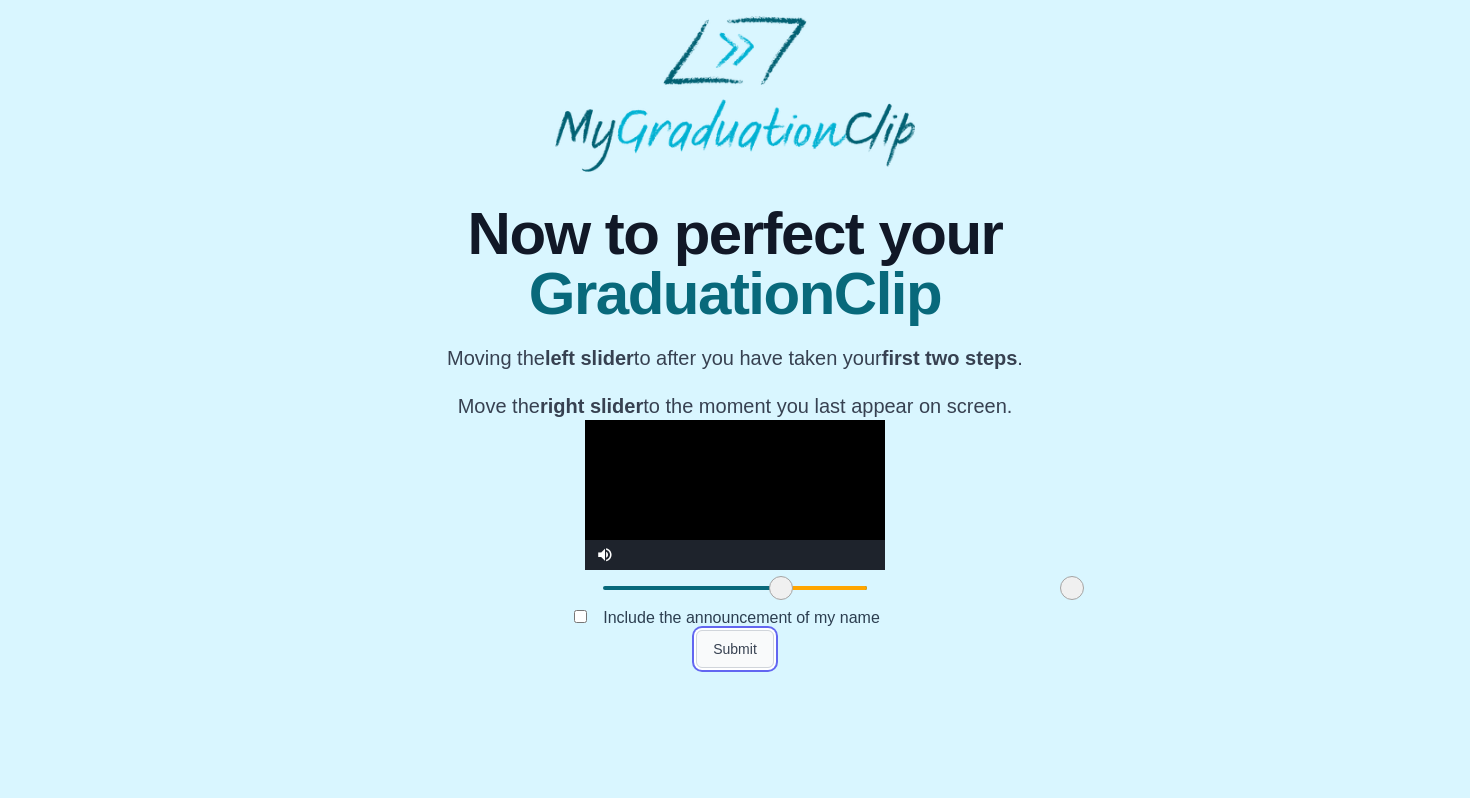 click on "Submit" at bounding box center (735, 649) 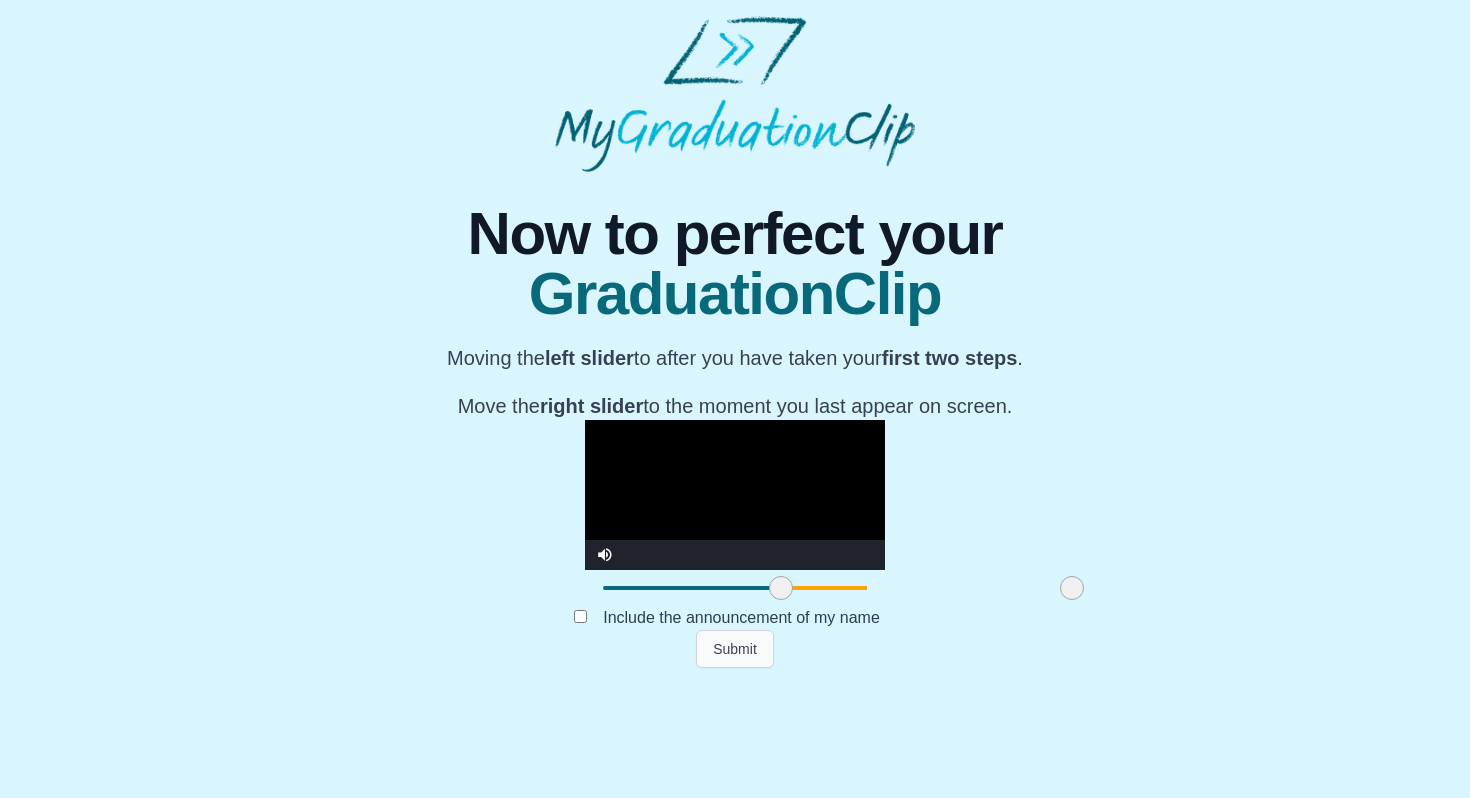 scroll, scrollTop: 0, scrollLeft: 0, axis: both 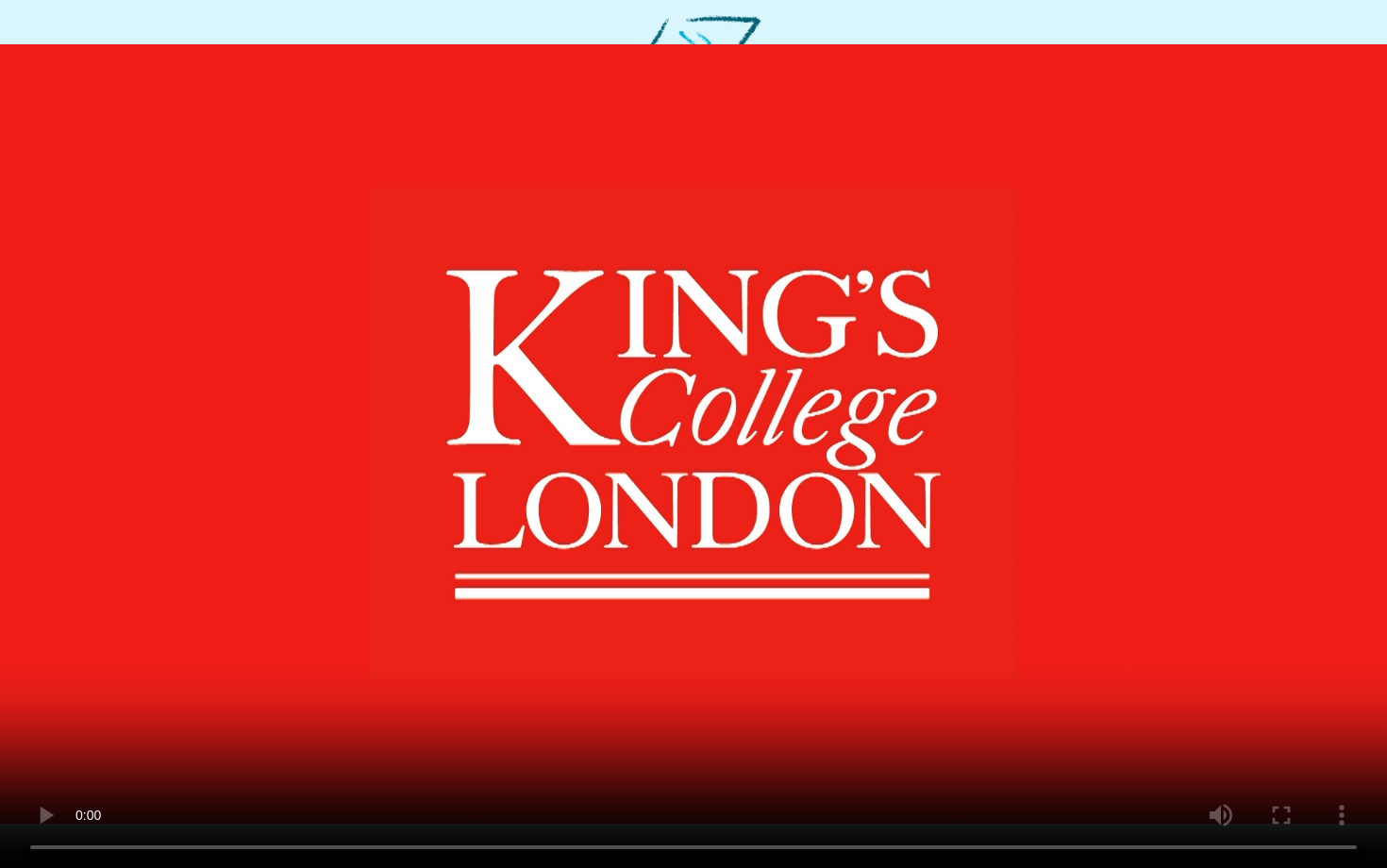 type 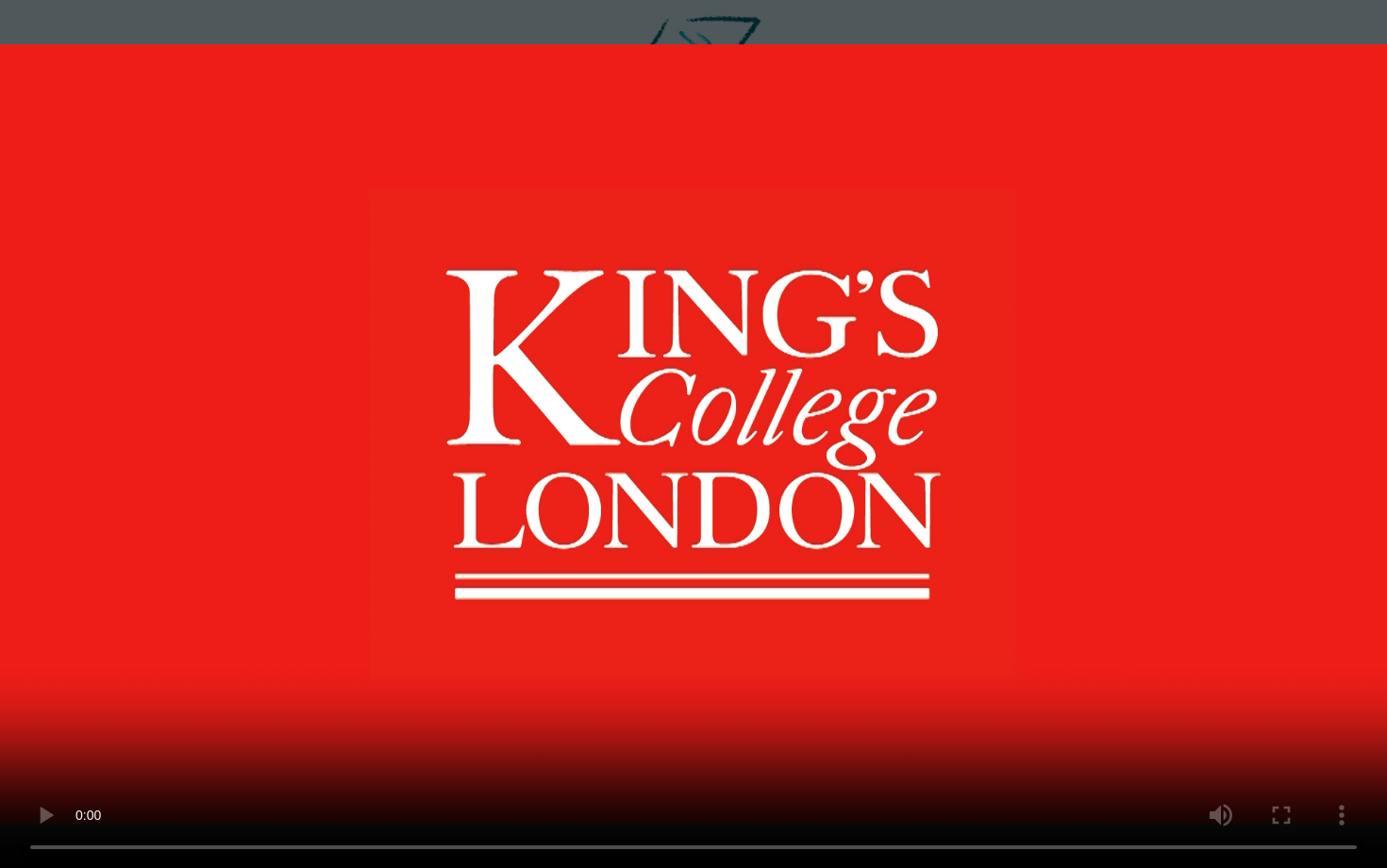 click at bounding box center [694, 434] 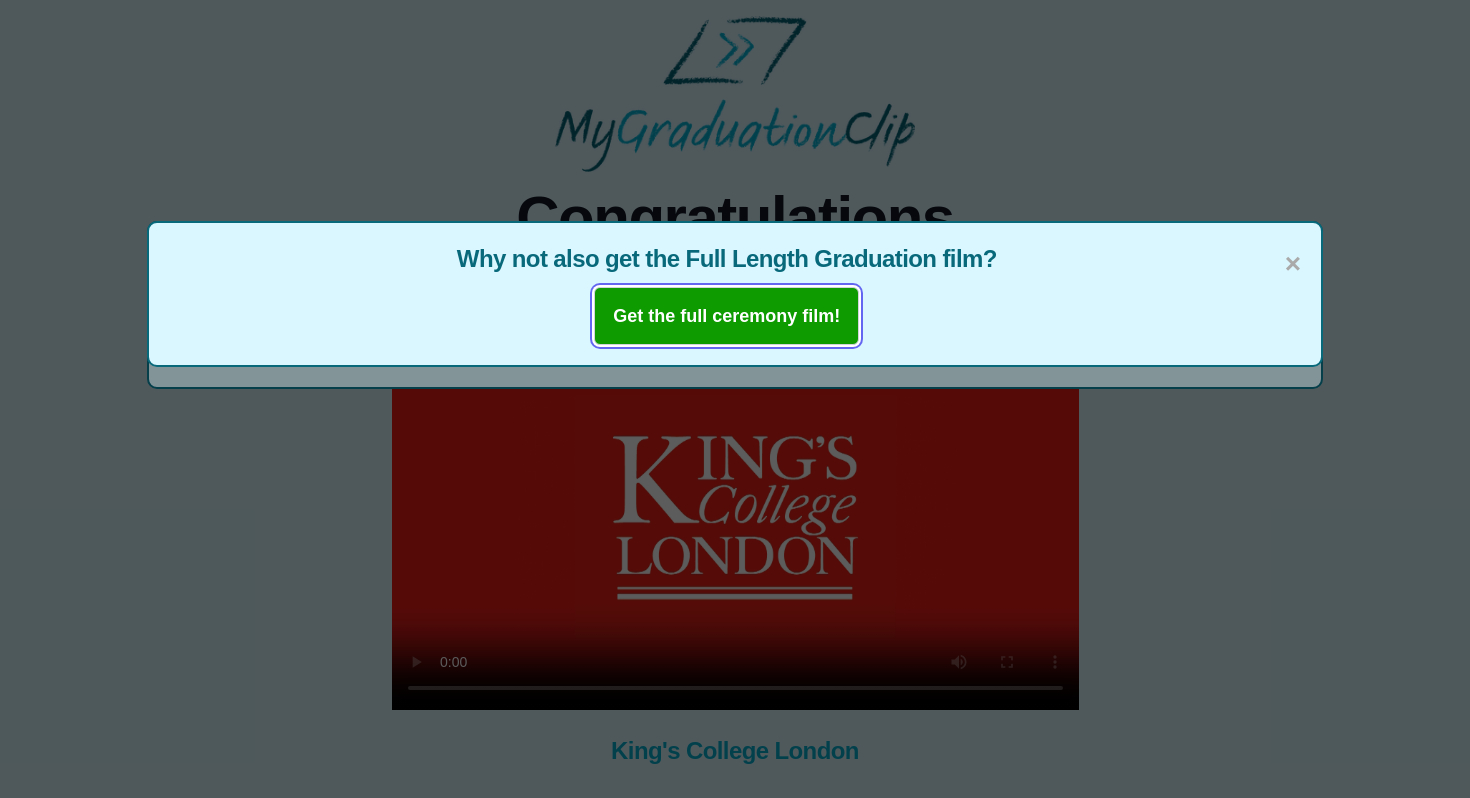 click on "Get the full ceremony film!" at bounding box center (726, 316) 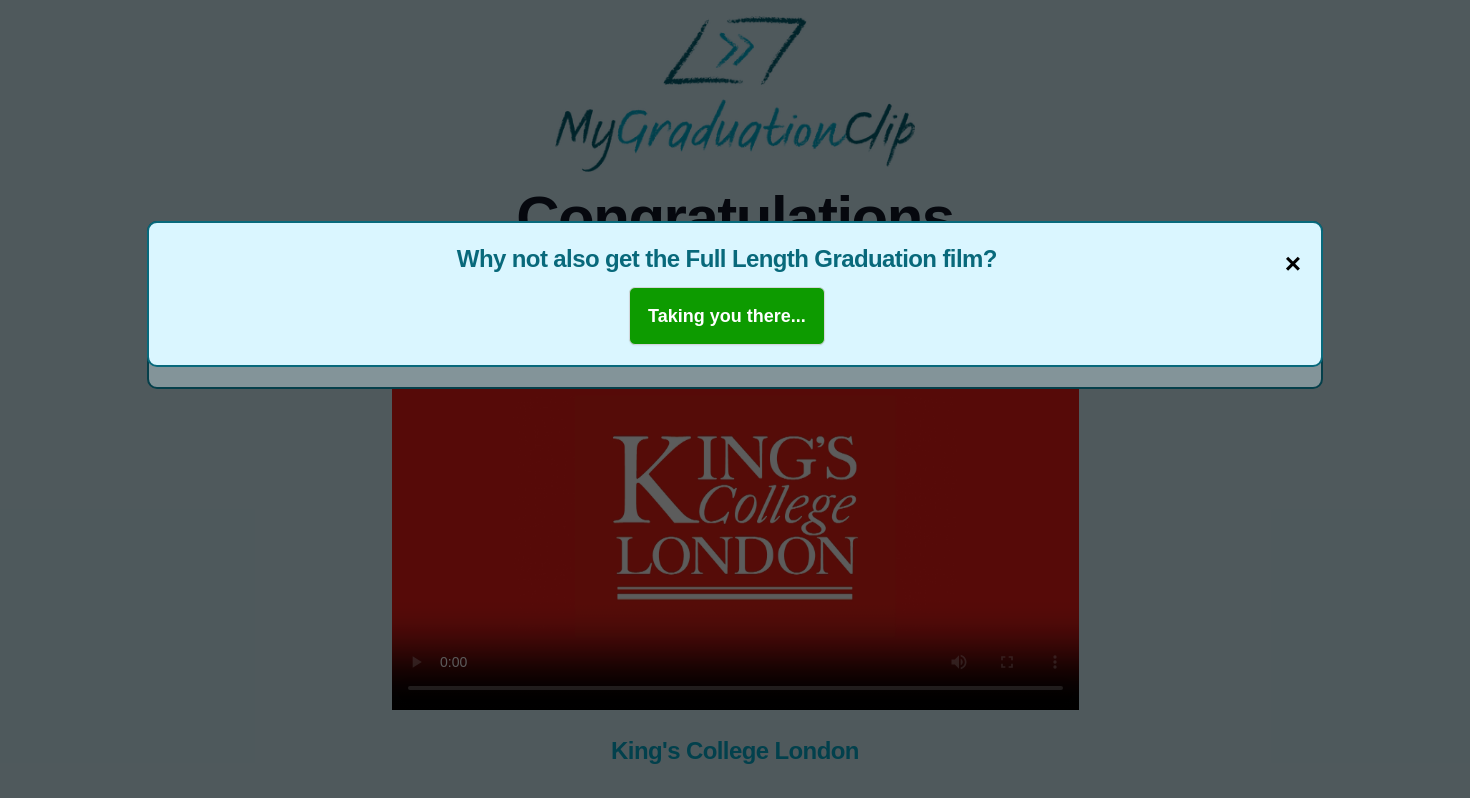 click on "×" at bounding box center (1293, 264) 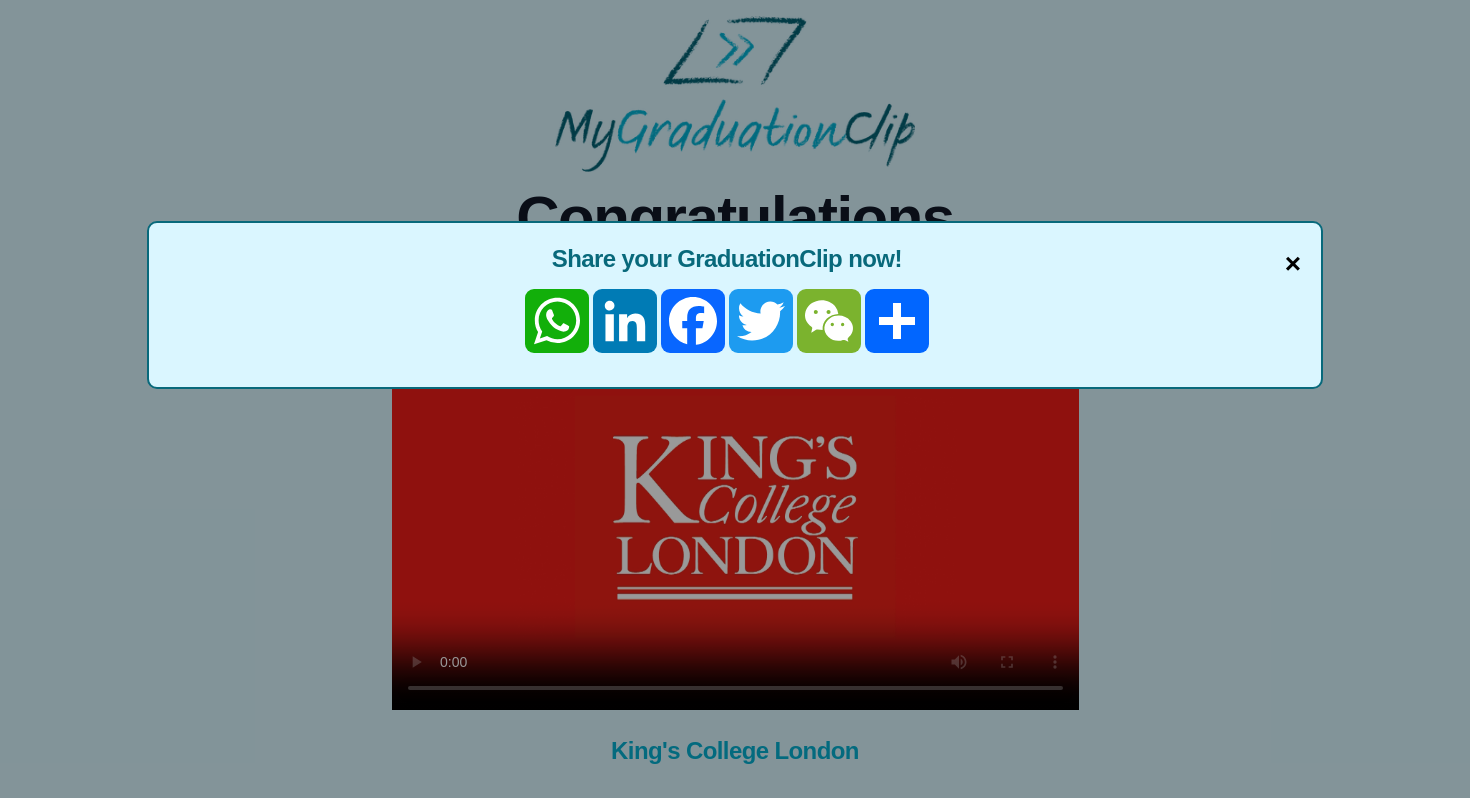 click on "×" at bounding box center [1293, 264] 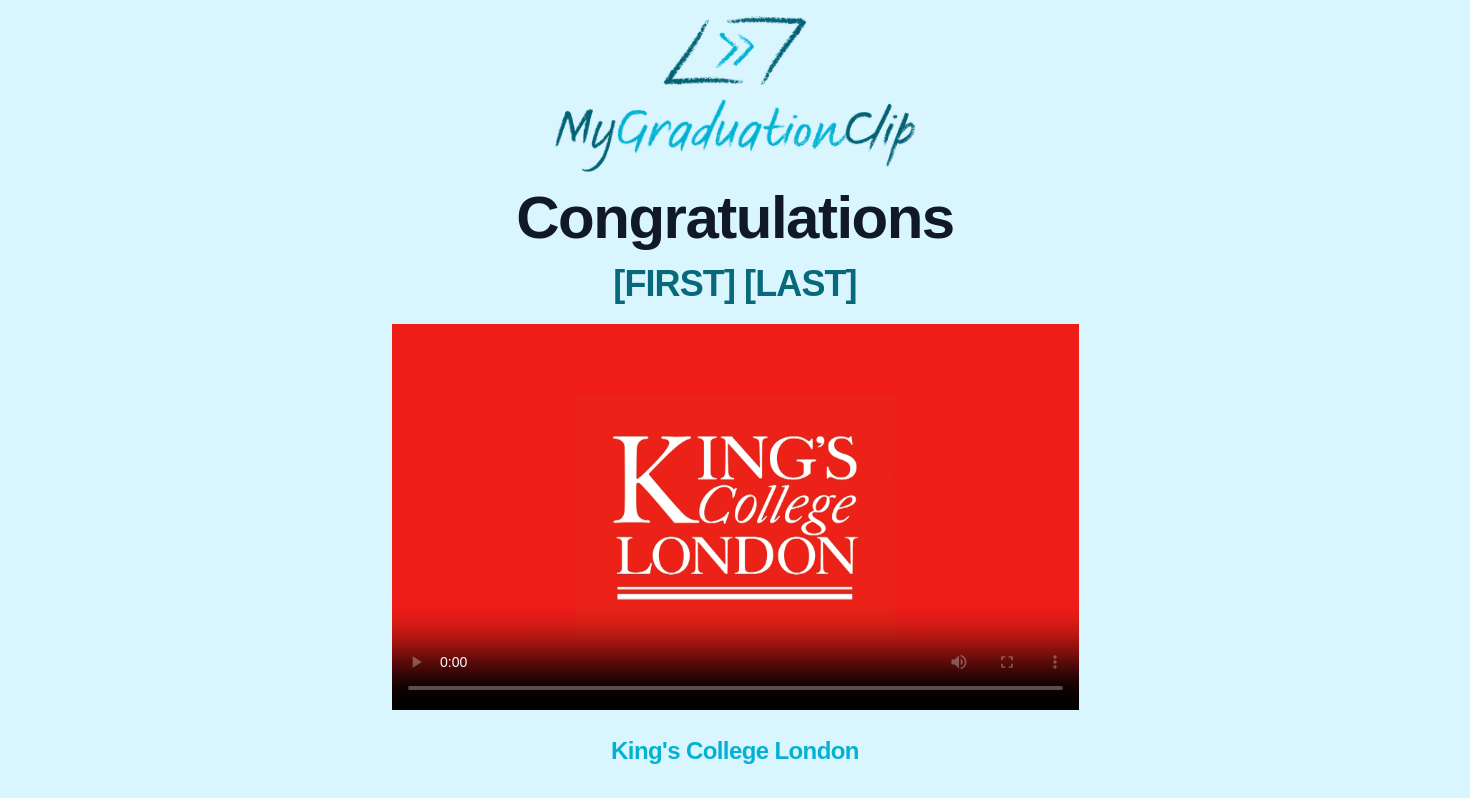scroll, scrollTop: 135, scrollLeft: 0, axis: vertical 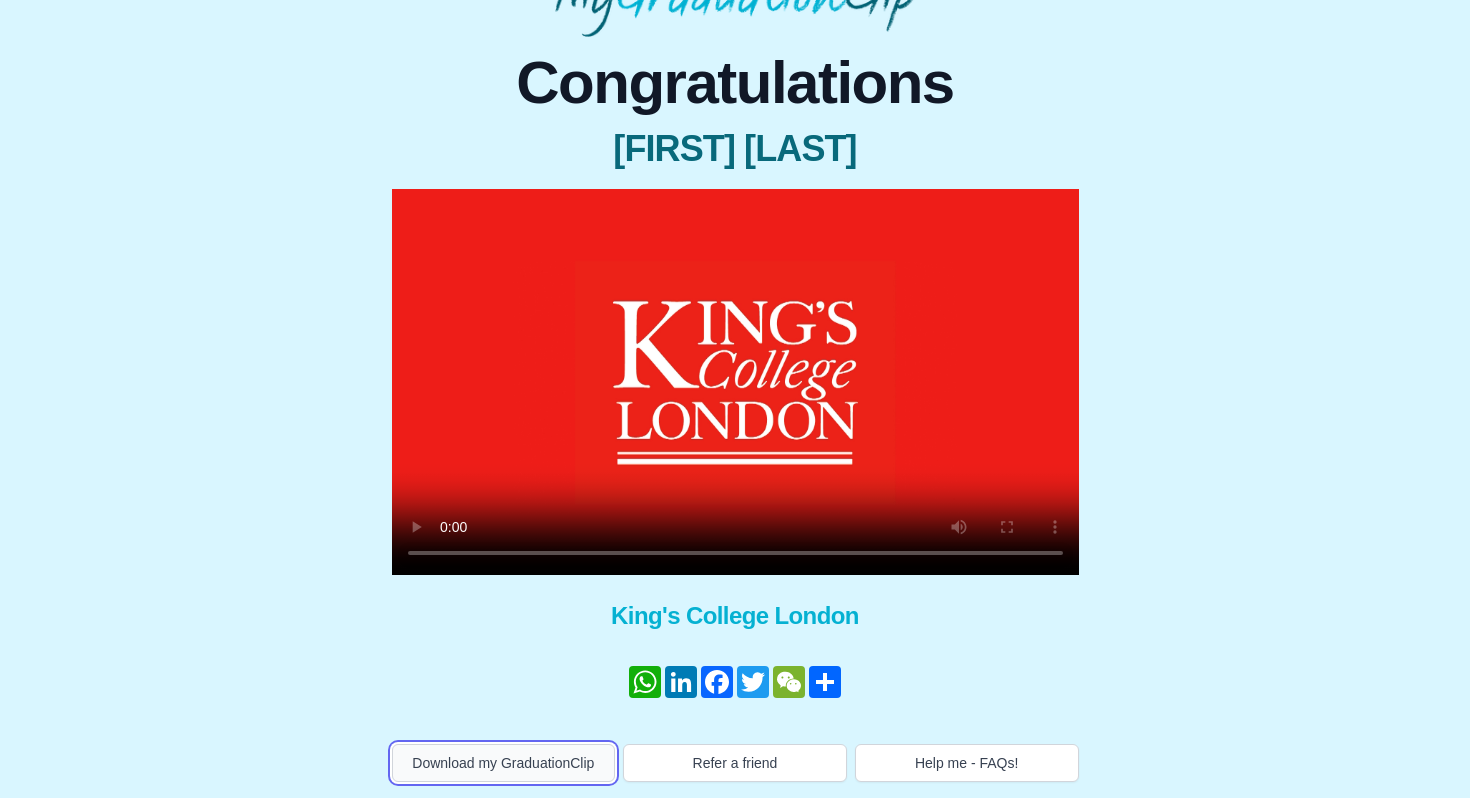 click on "Download my GraduationClip" at bounding box center (504, 763) 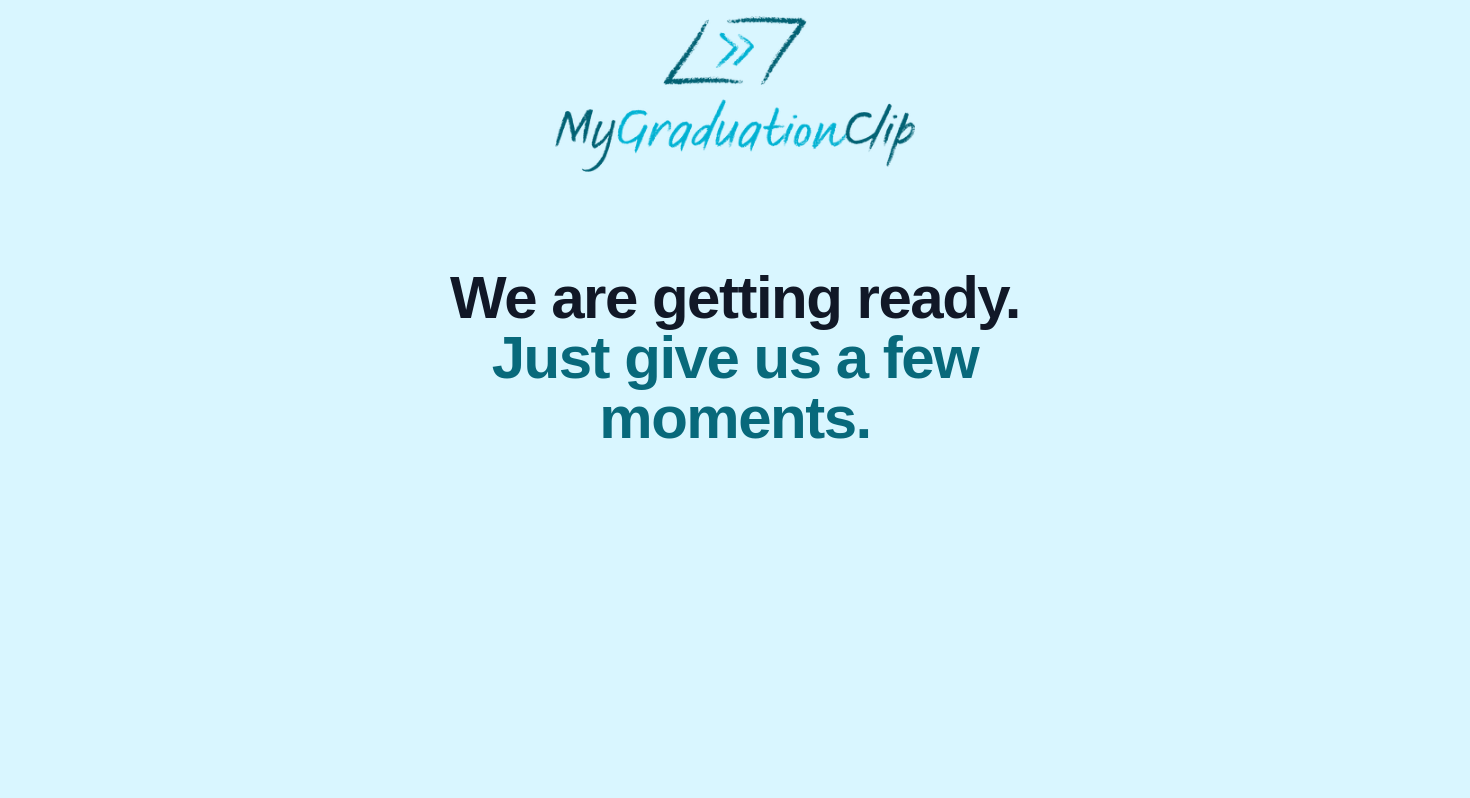 scroll, scrollTop: 0, scrollLeft: 0, axis: both 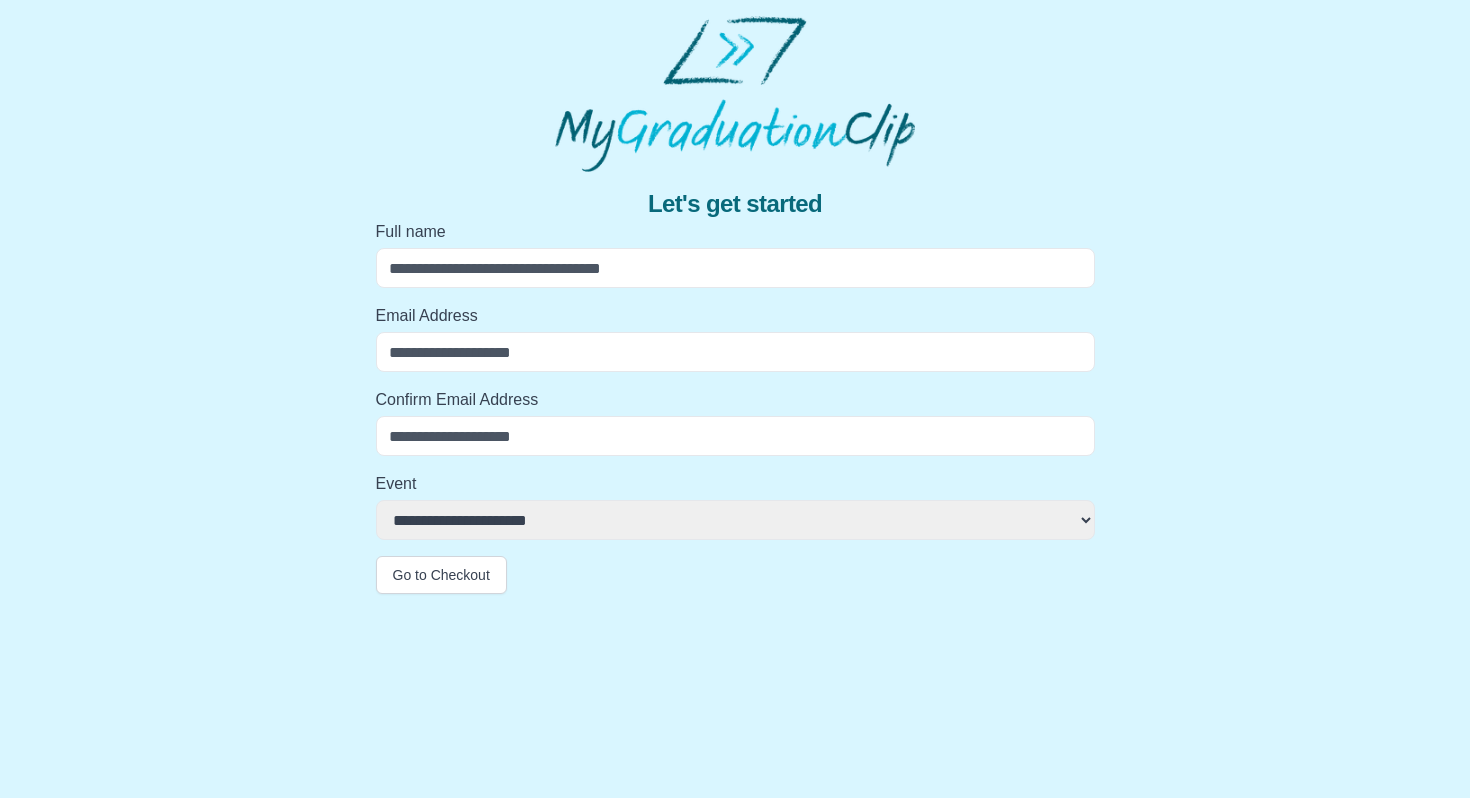 click on "Full name" at bounding box center (735, 254) 